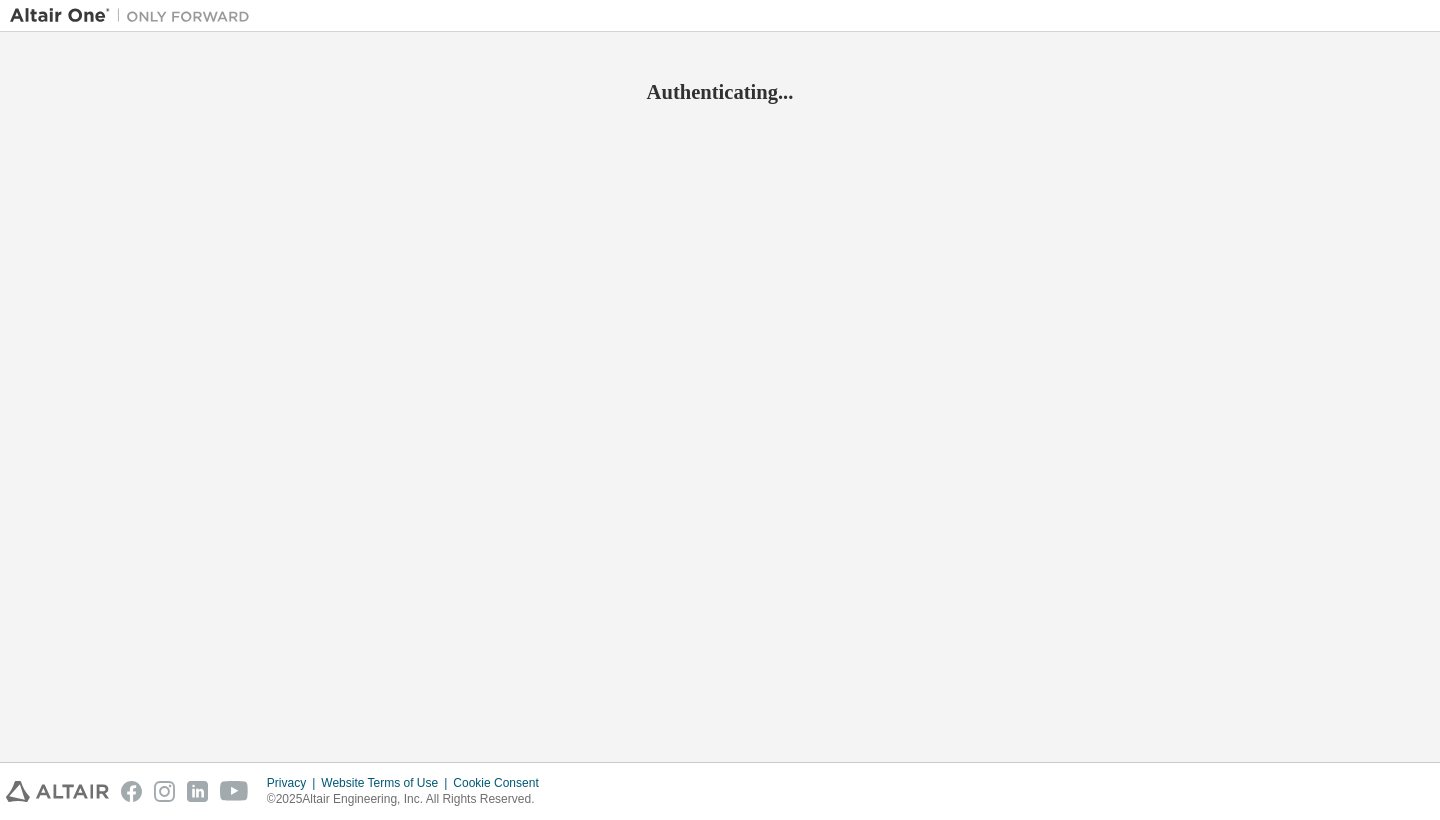scroll, scrollTop: 0, scrollLeft: 0, axis: both 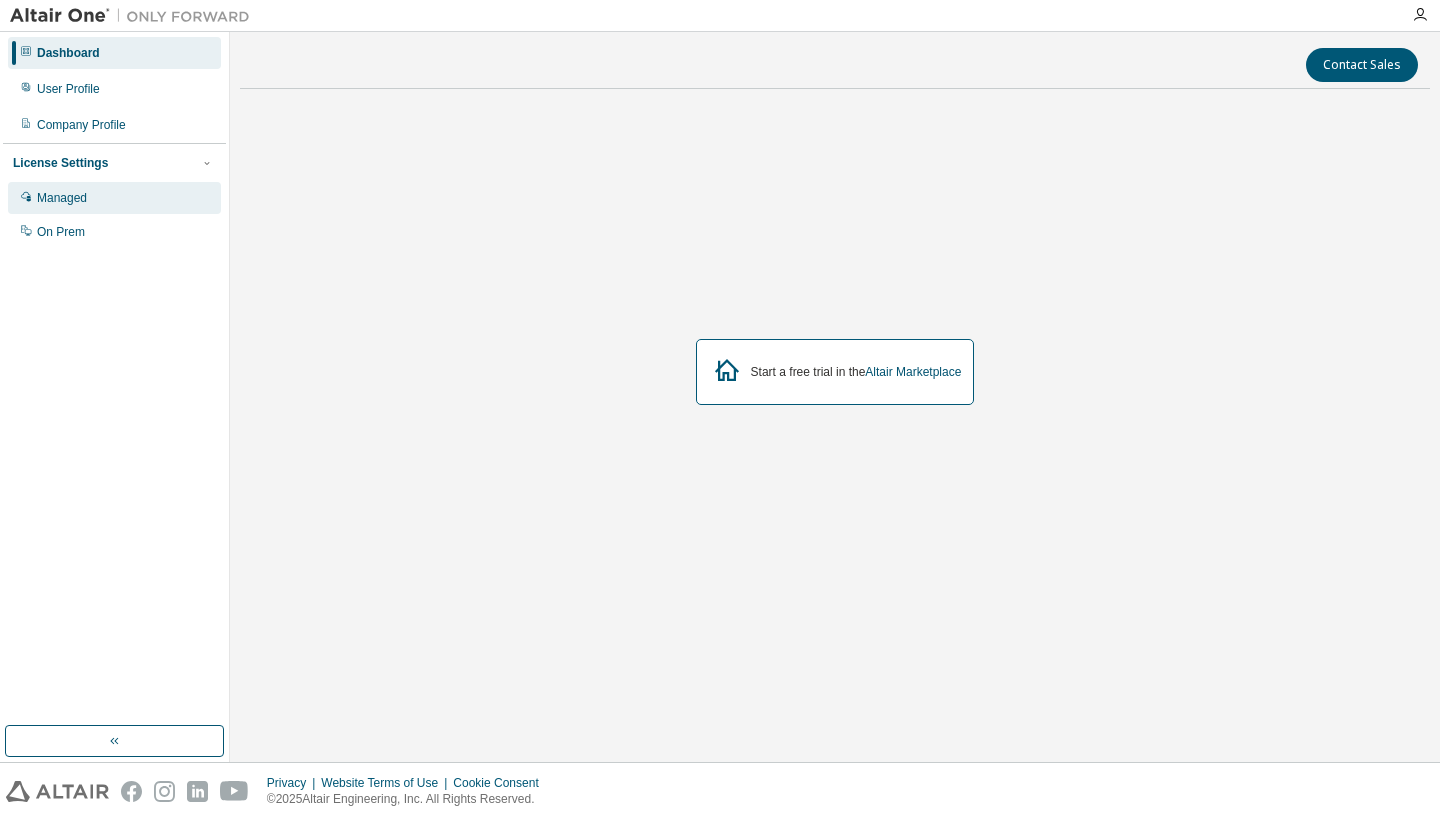 click on "Managed" at bounding box center (114, 198) 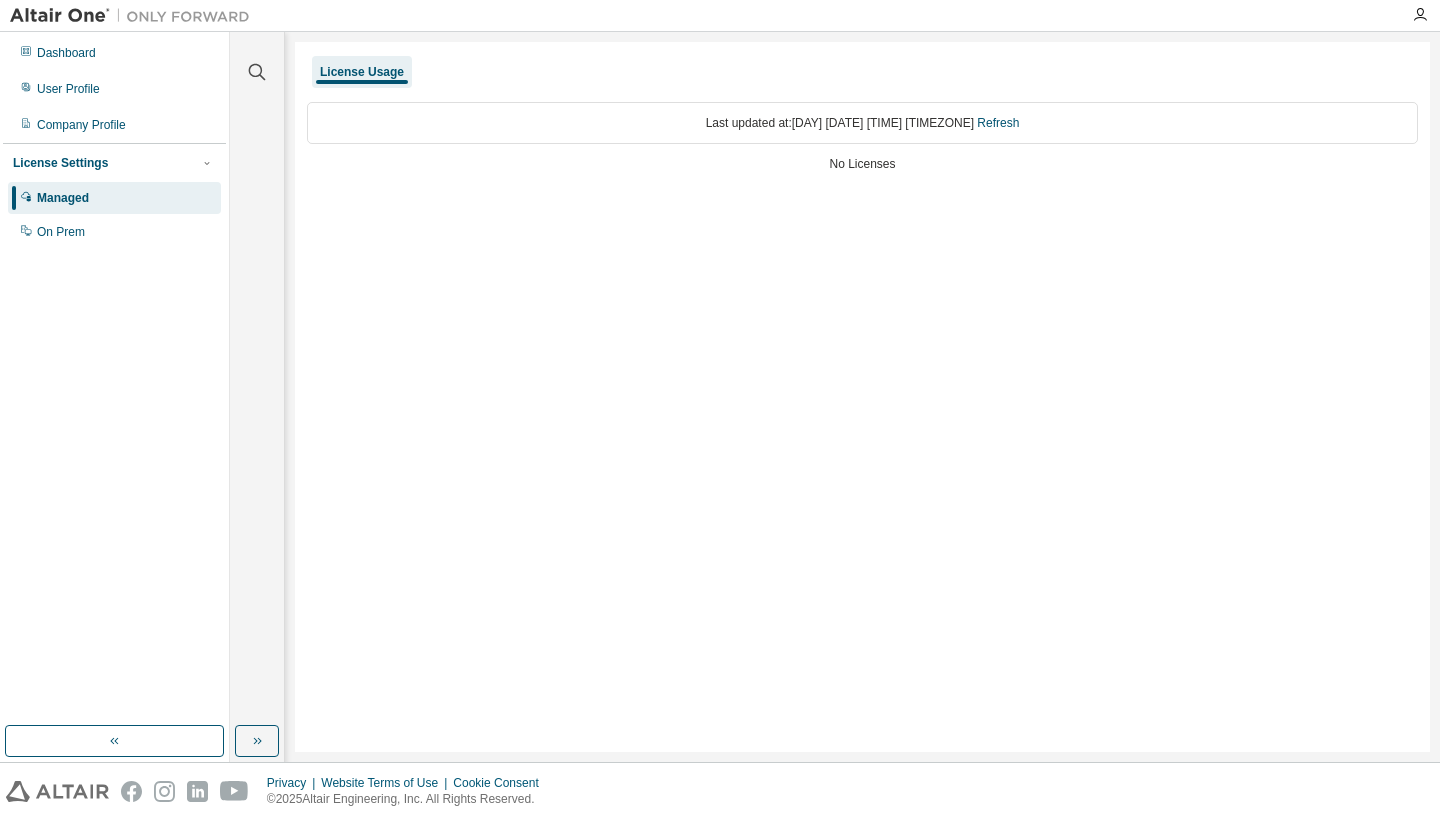 click on "Last updated at:  [DAY] [DATE] [TIME] [TIMEZONE]   Refresh" at bounding box center (862, 123) 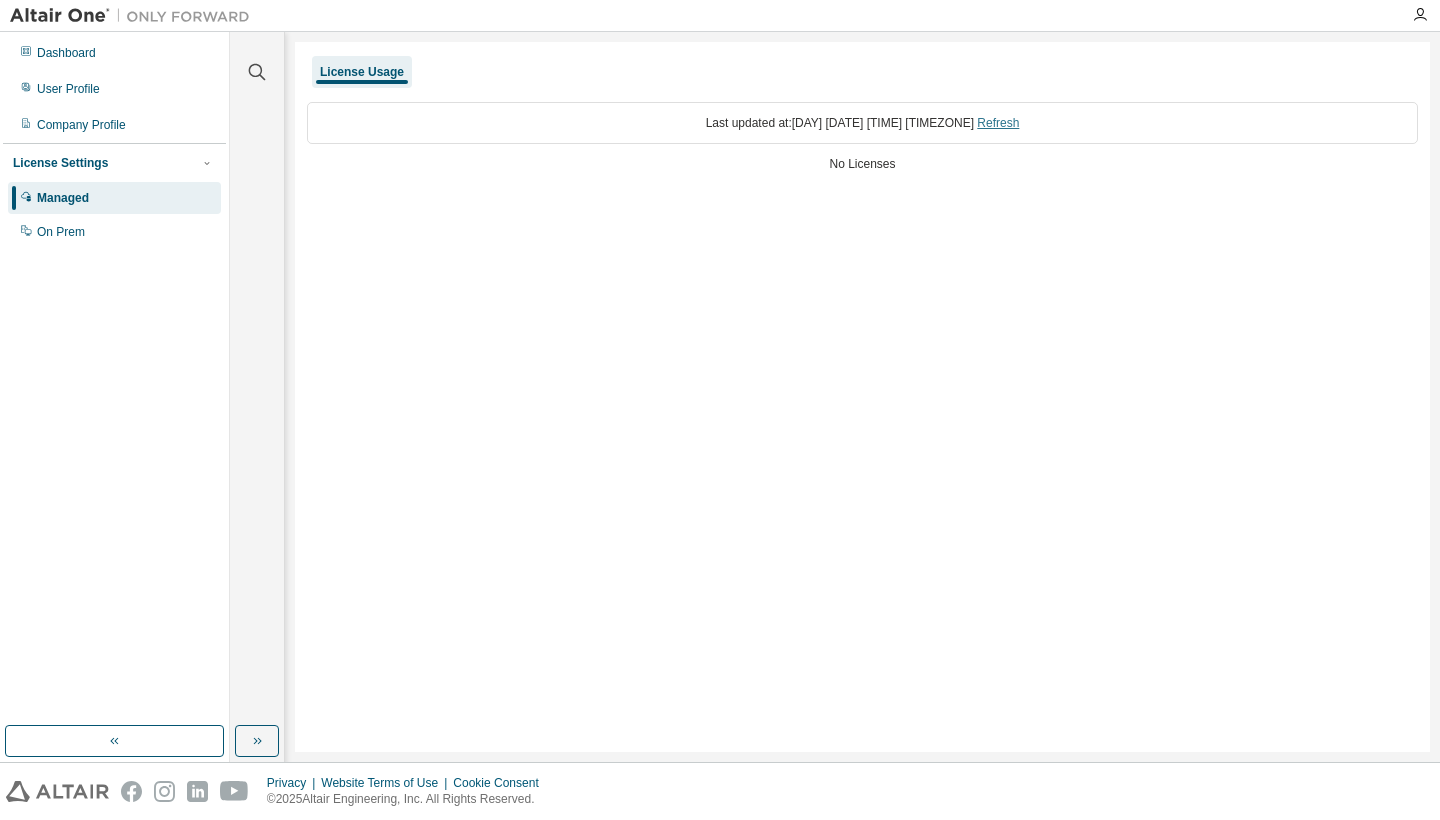 click on "Refresh" at bounding box center (998, 123) 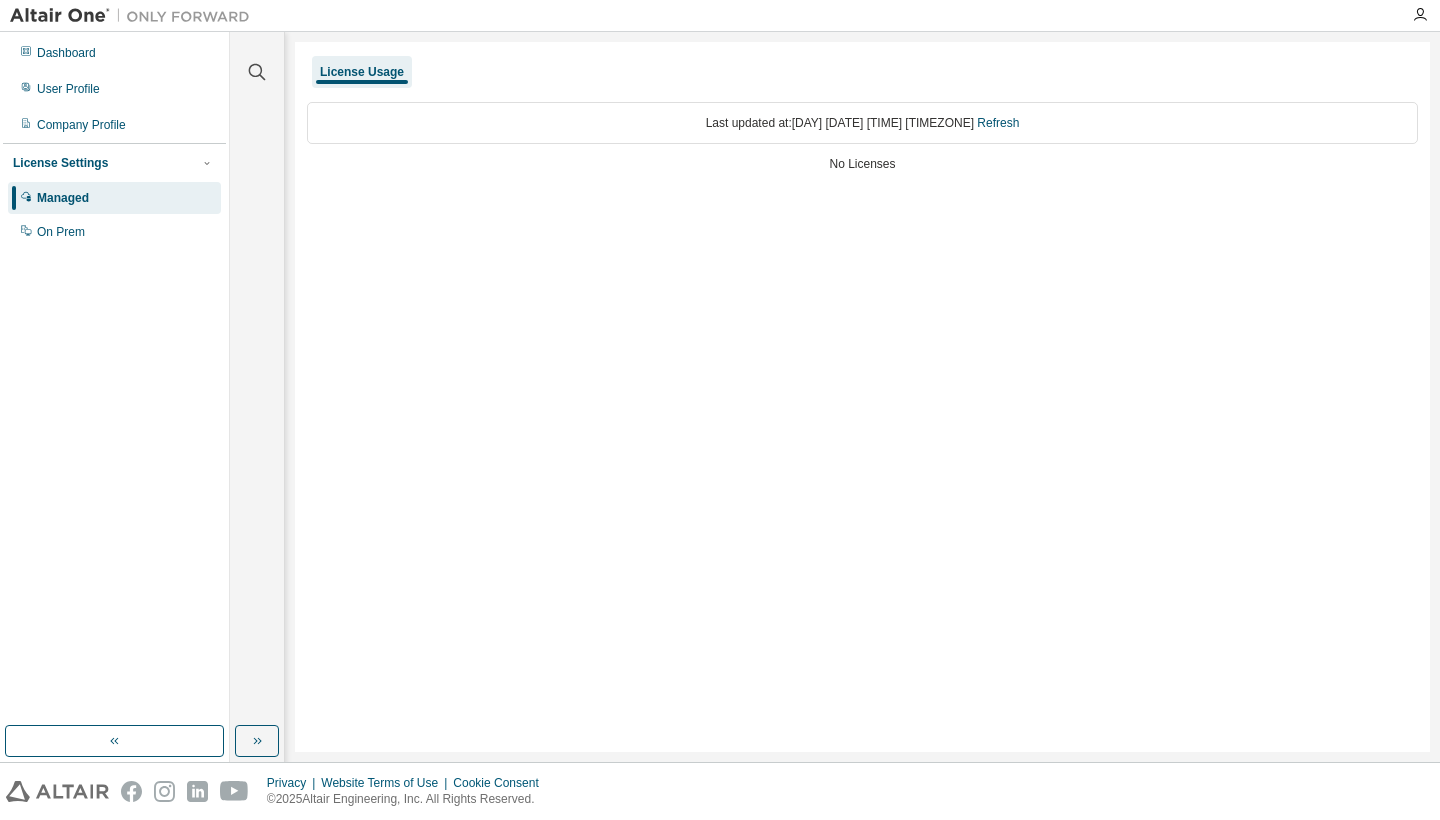 click on "No Licenses" at bounding box center [862, 164] 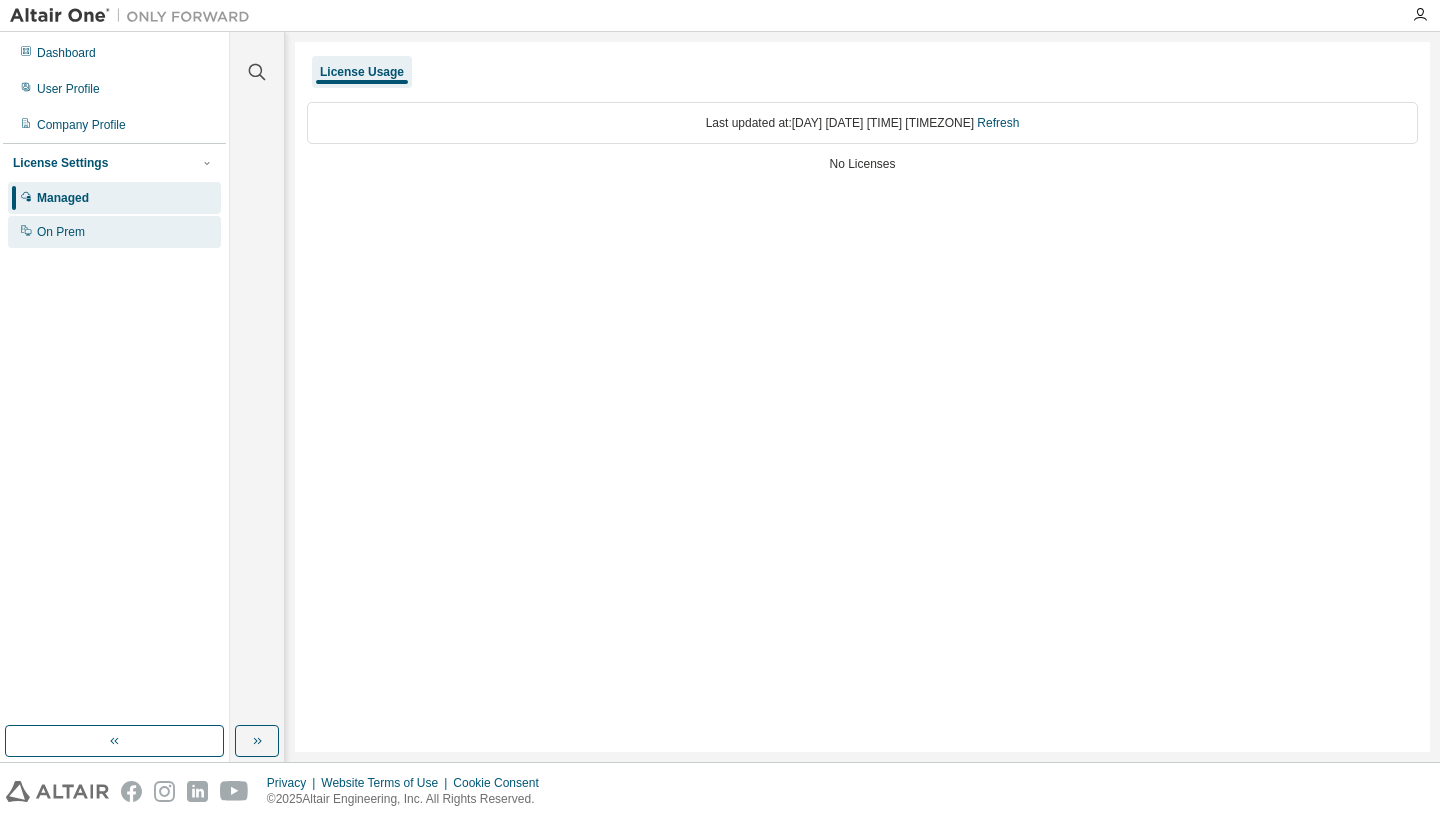 click on "On Prem" at bounding box center [61, 232] 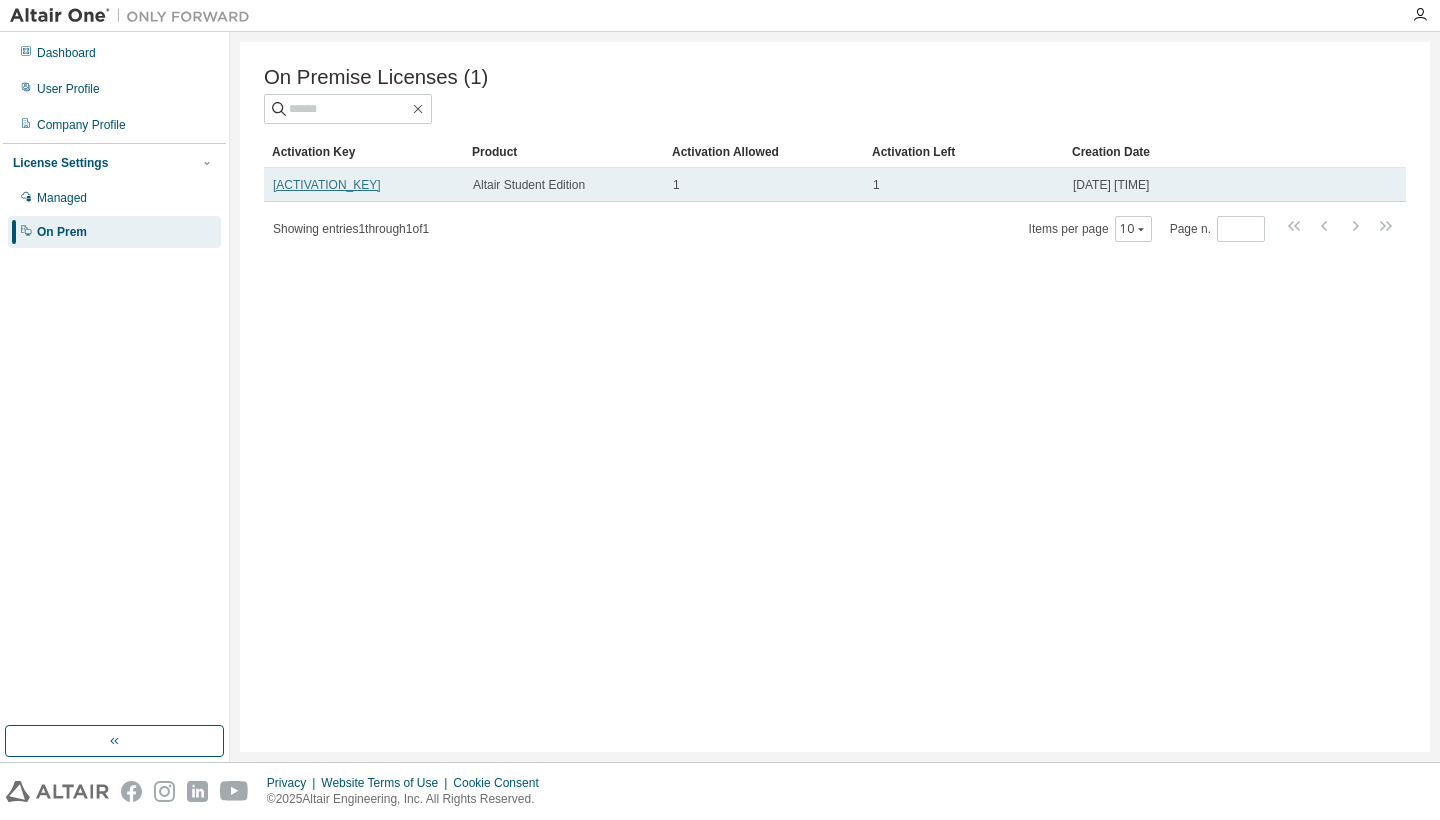 click on "[LICENSE]" at bounding box center [327, 185] 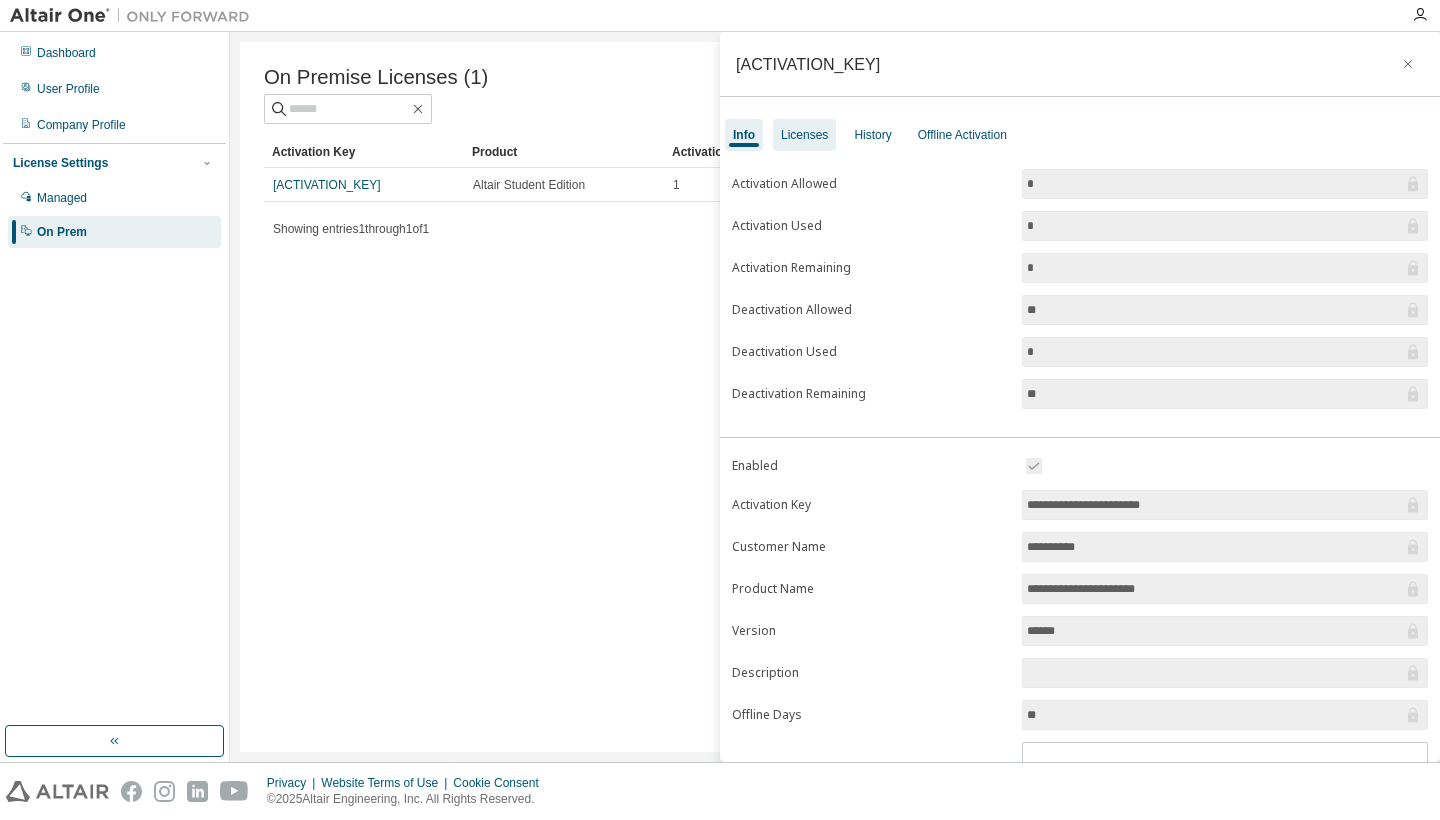 click on "Licenses" at bounding box center [804, 135] 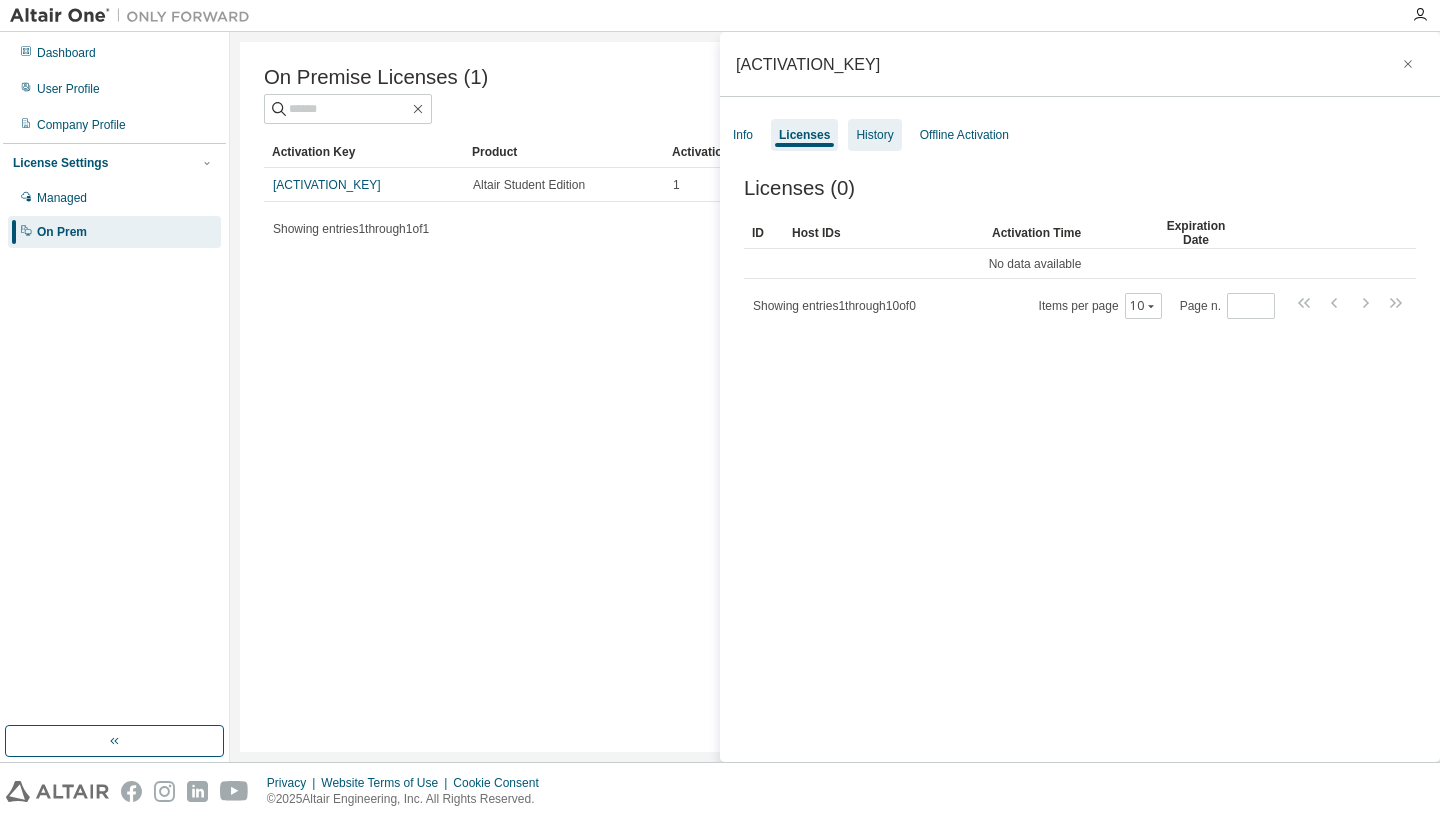 click on "History" at bounding box center [874, 135] 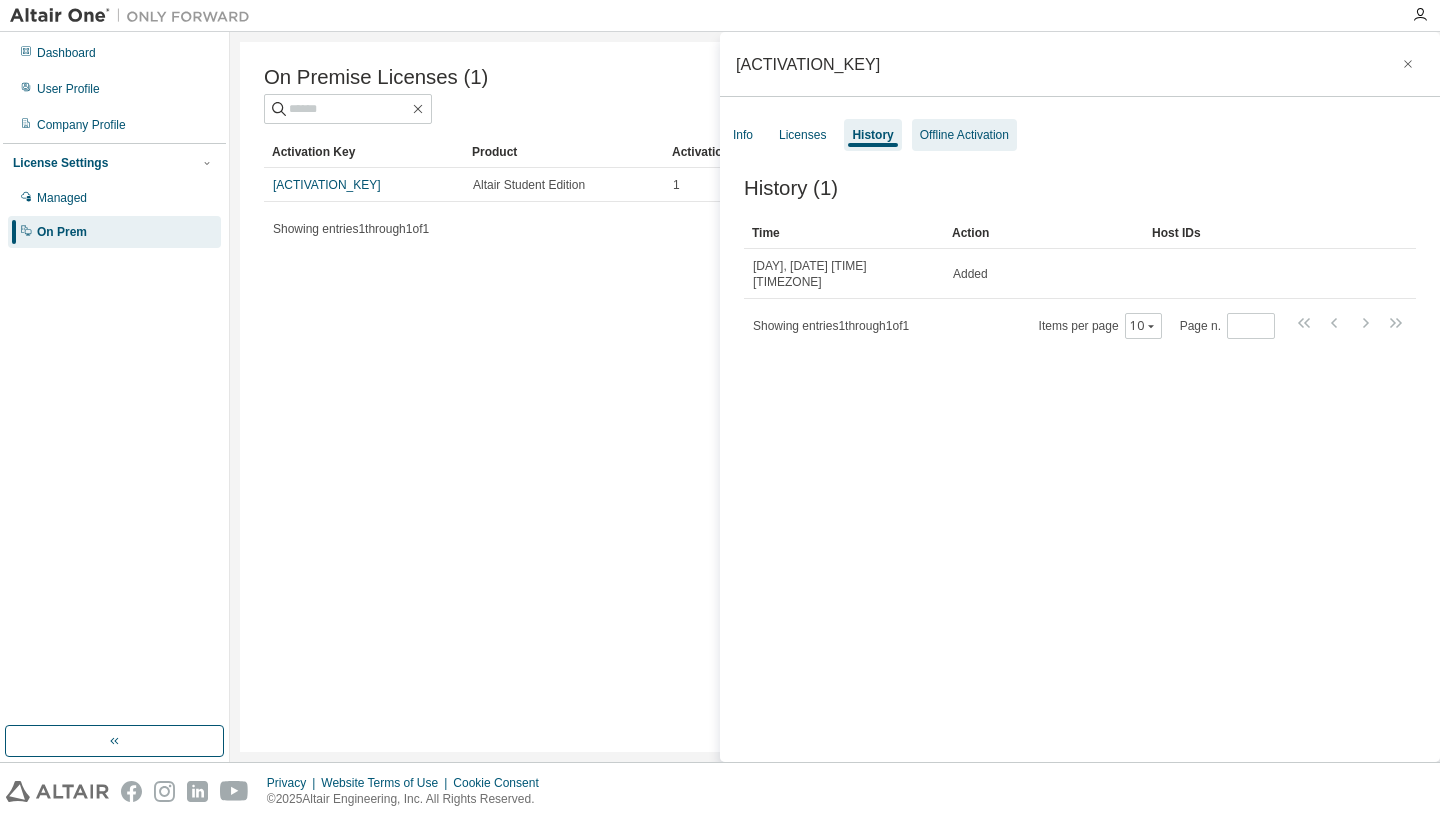 click on "Offline Activation" at bounding box center (964, 135) 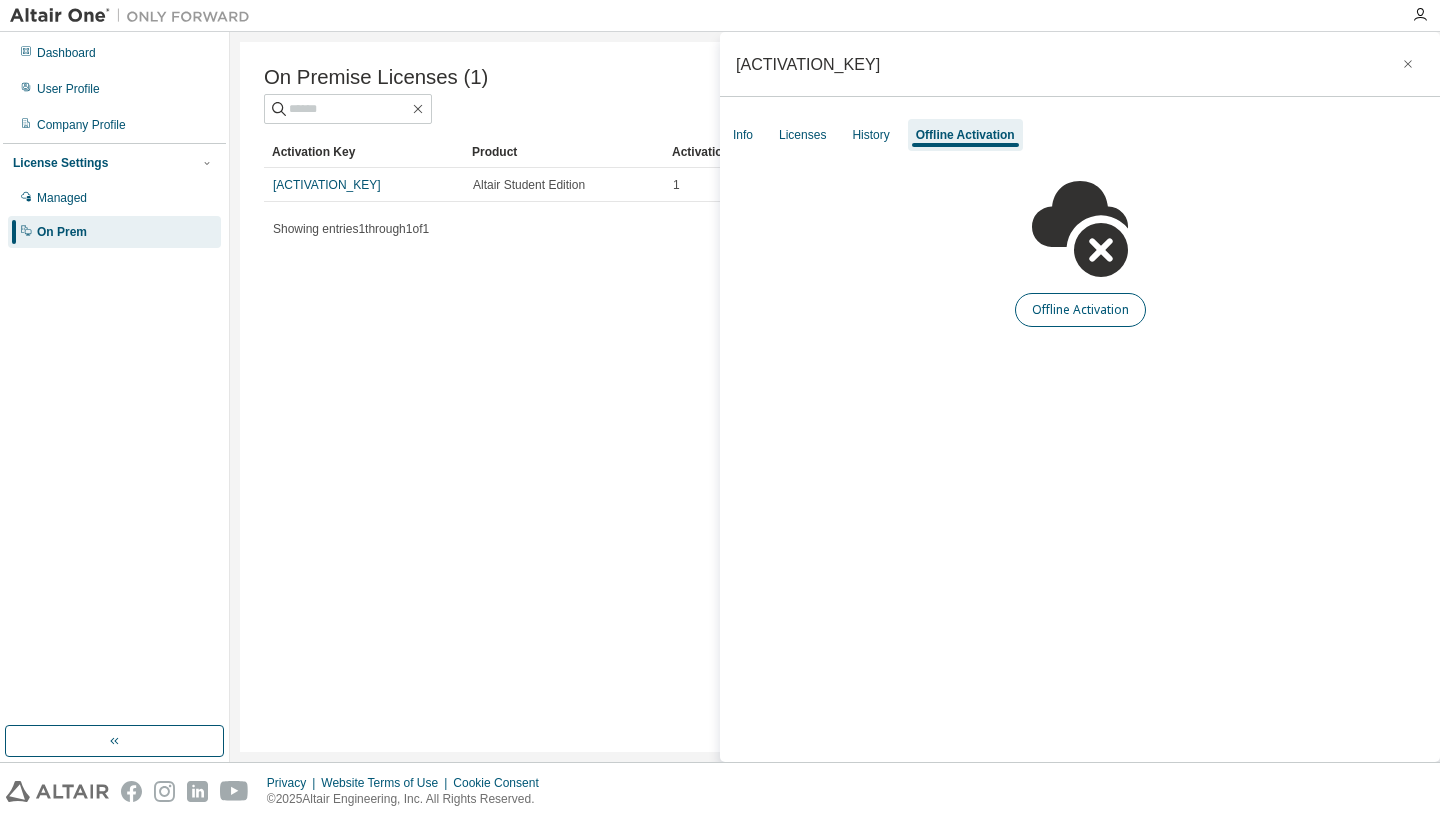 click on "Offline Activation" at bounding box center [1080, 310] 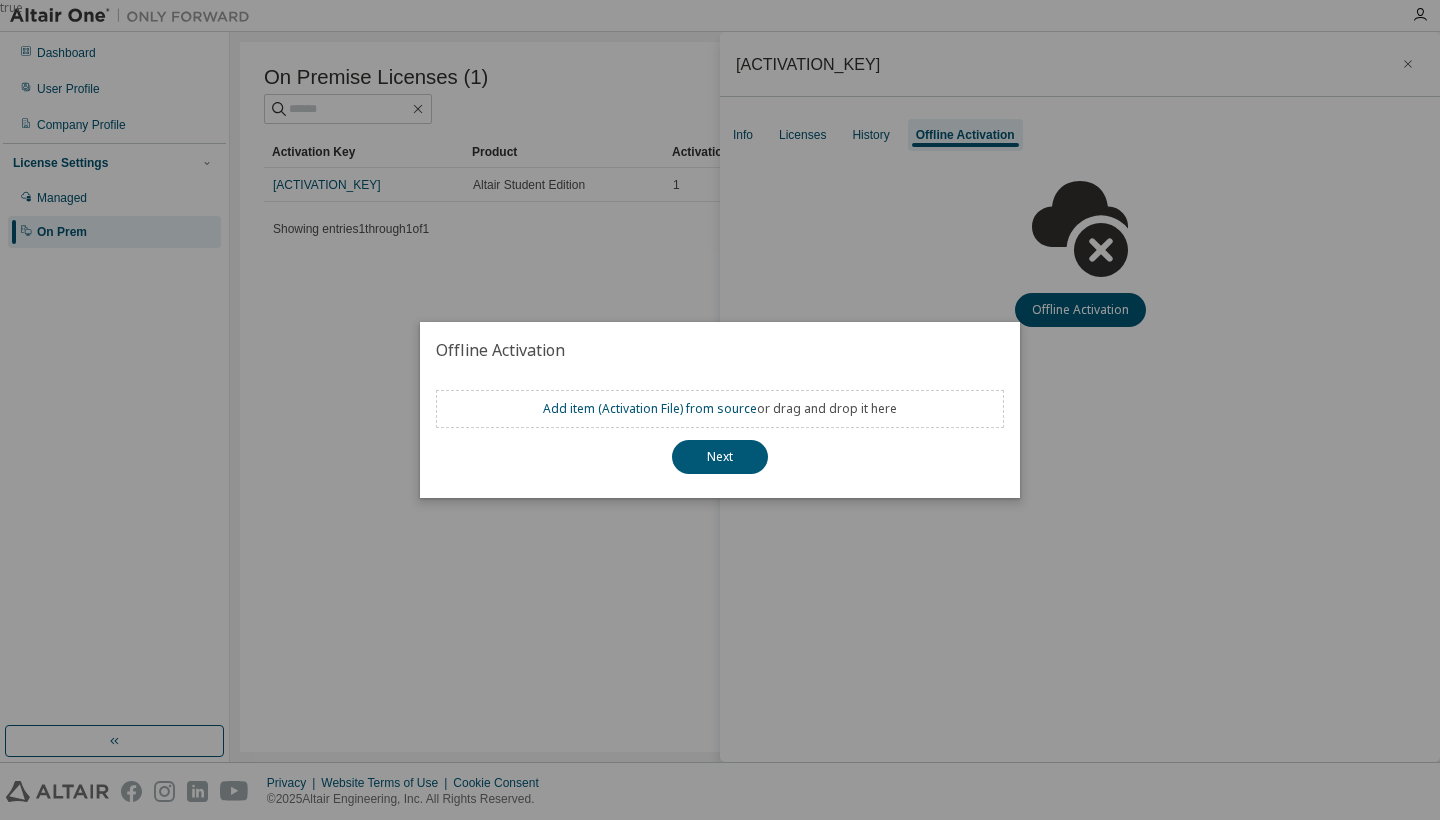 click on "true" at bounding box center [720, 410] 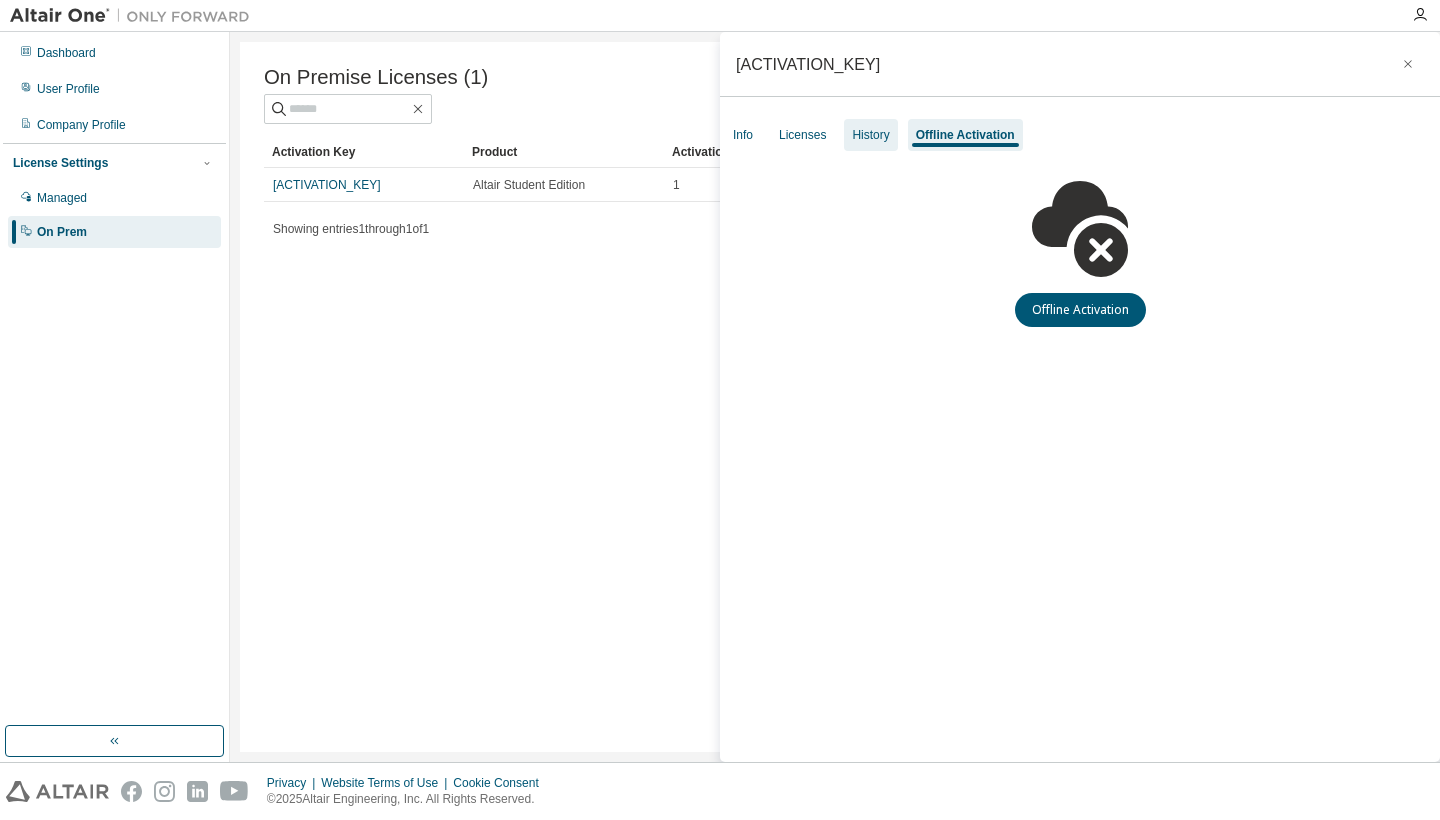 click on "History" at bounding box center [870, 135] 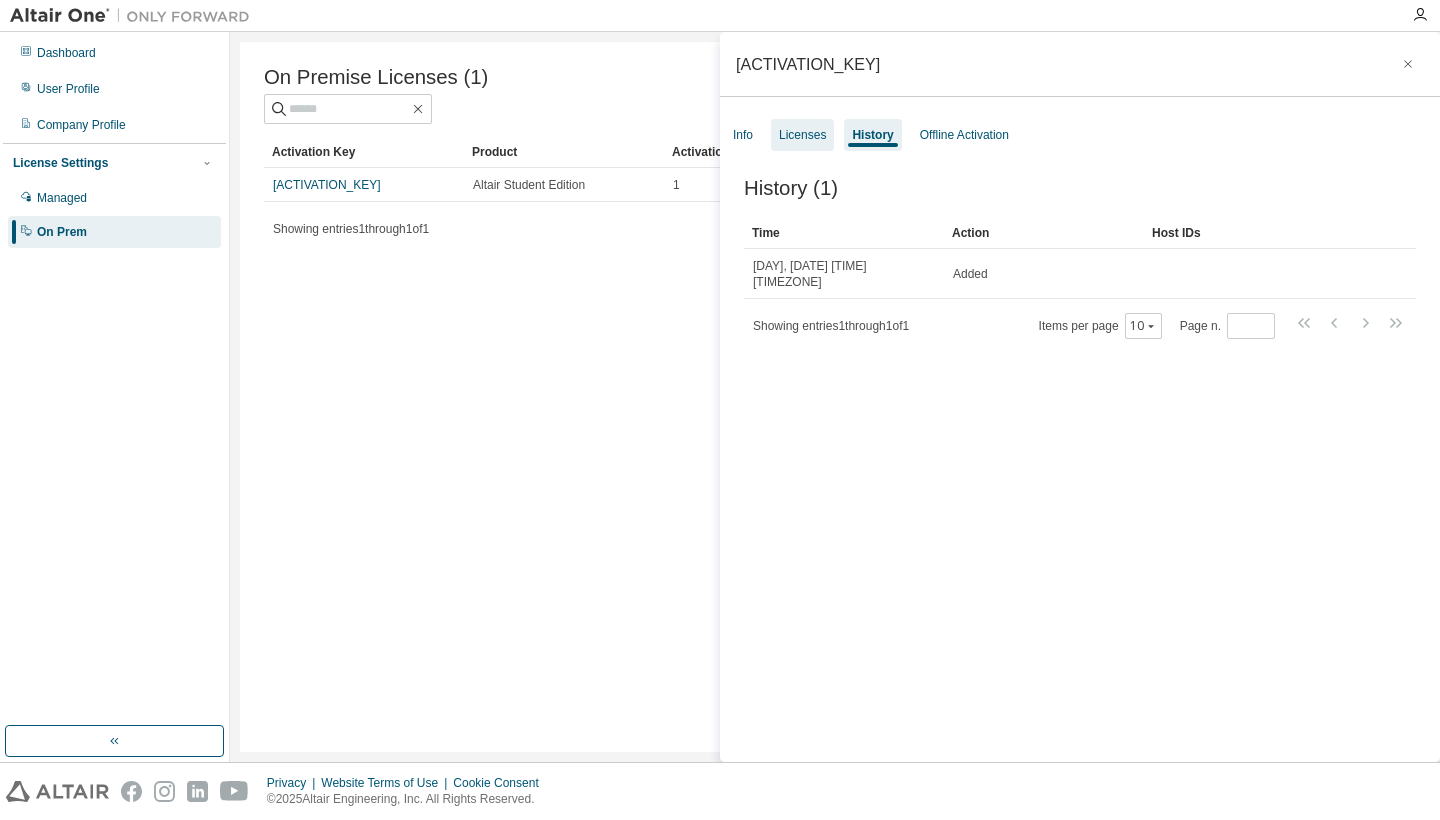 click on "Licenses" at bounding box center [802, 135] 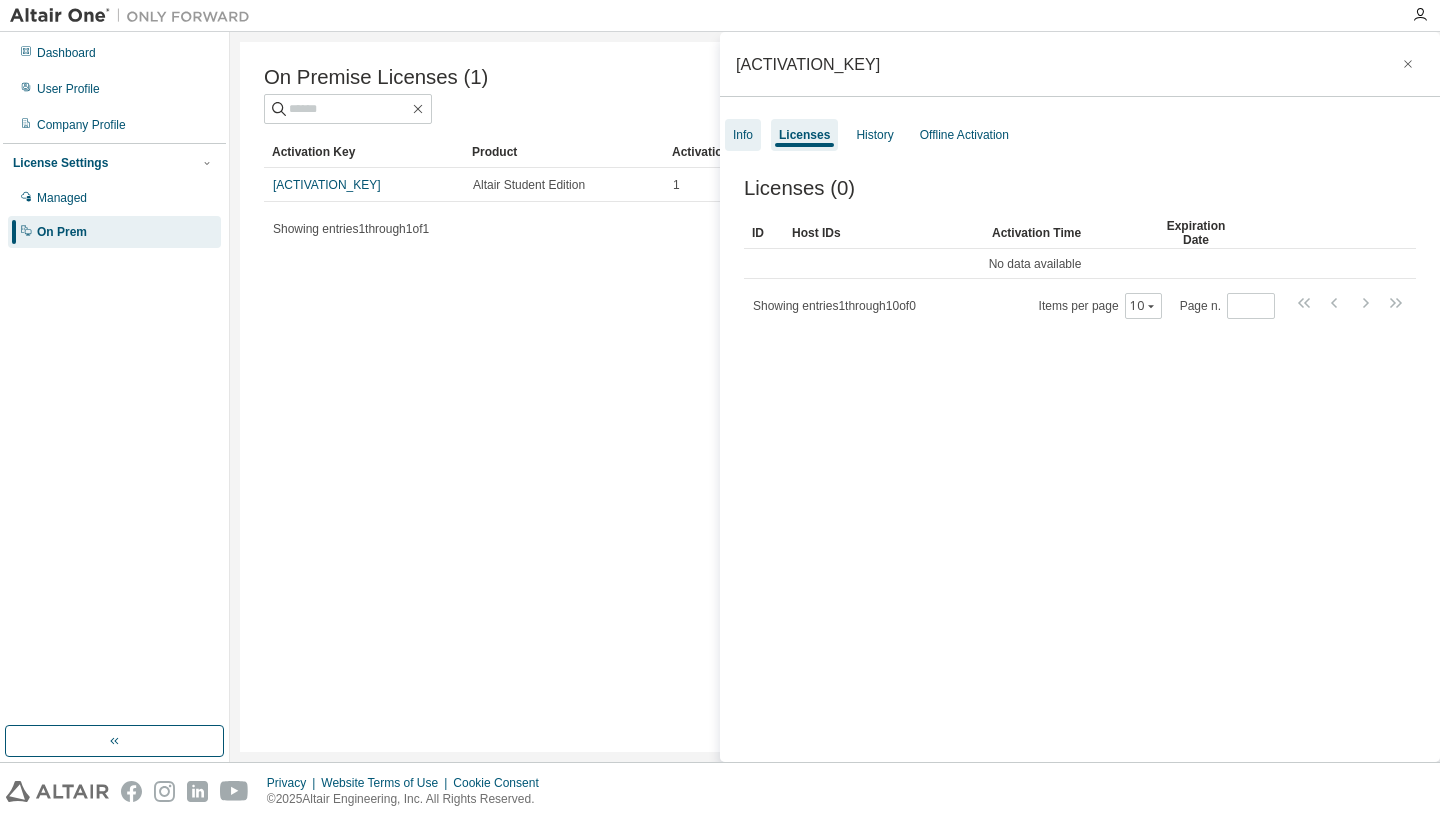 click on "Info" at bounding box center (743, 135) 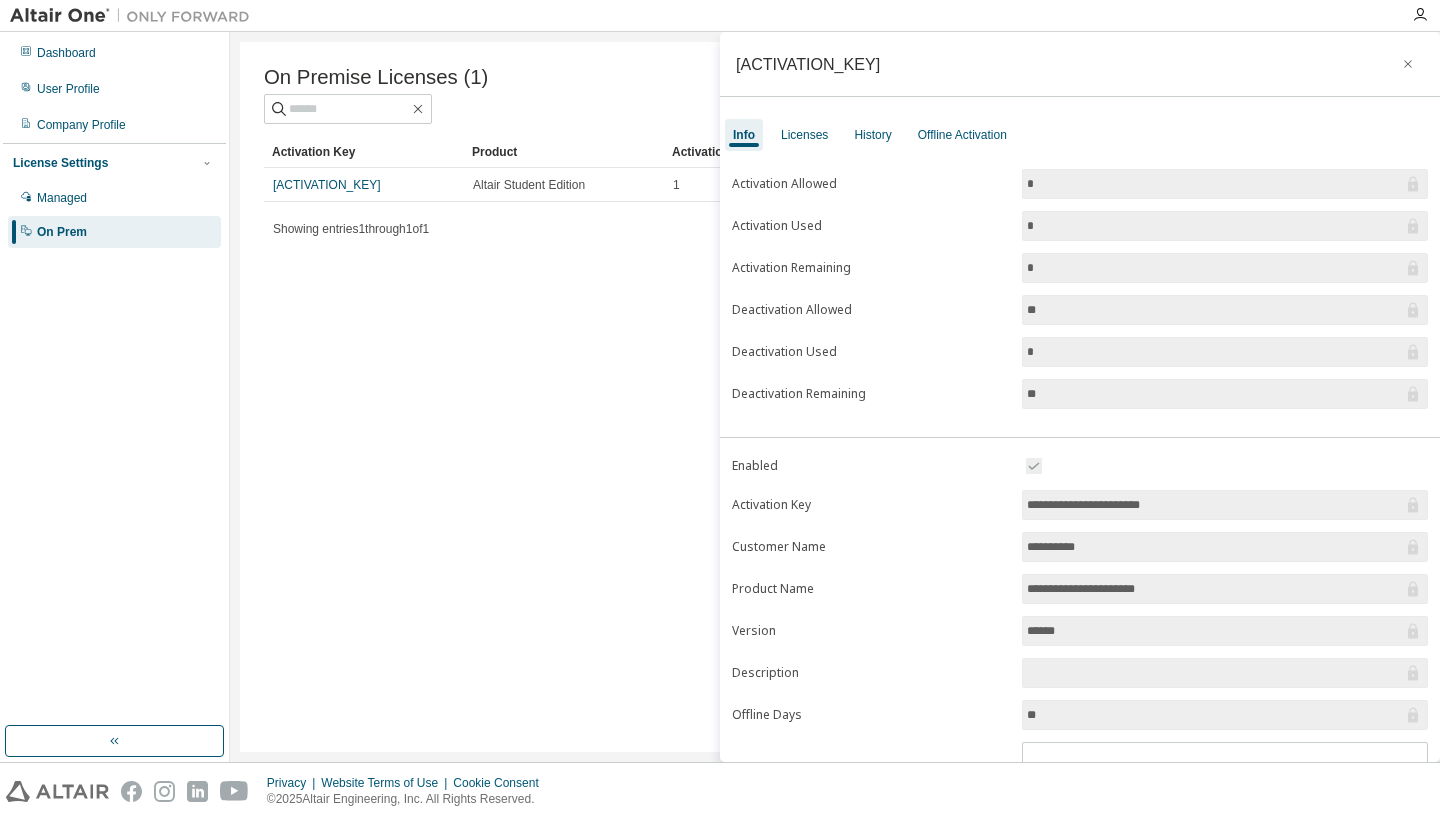 scroll, scrollTop: 0, scrollLeft: 0, axis: both 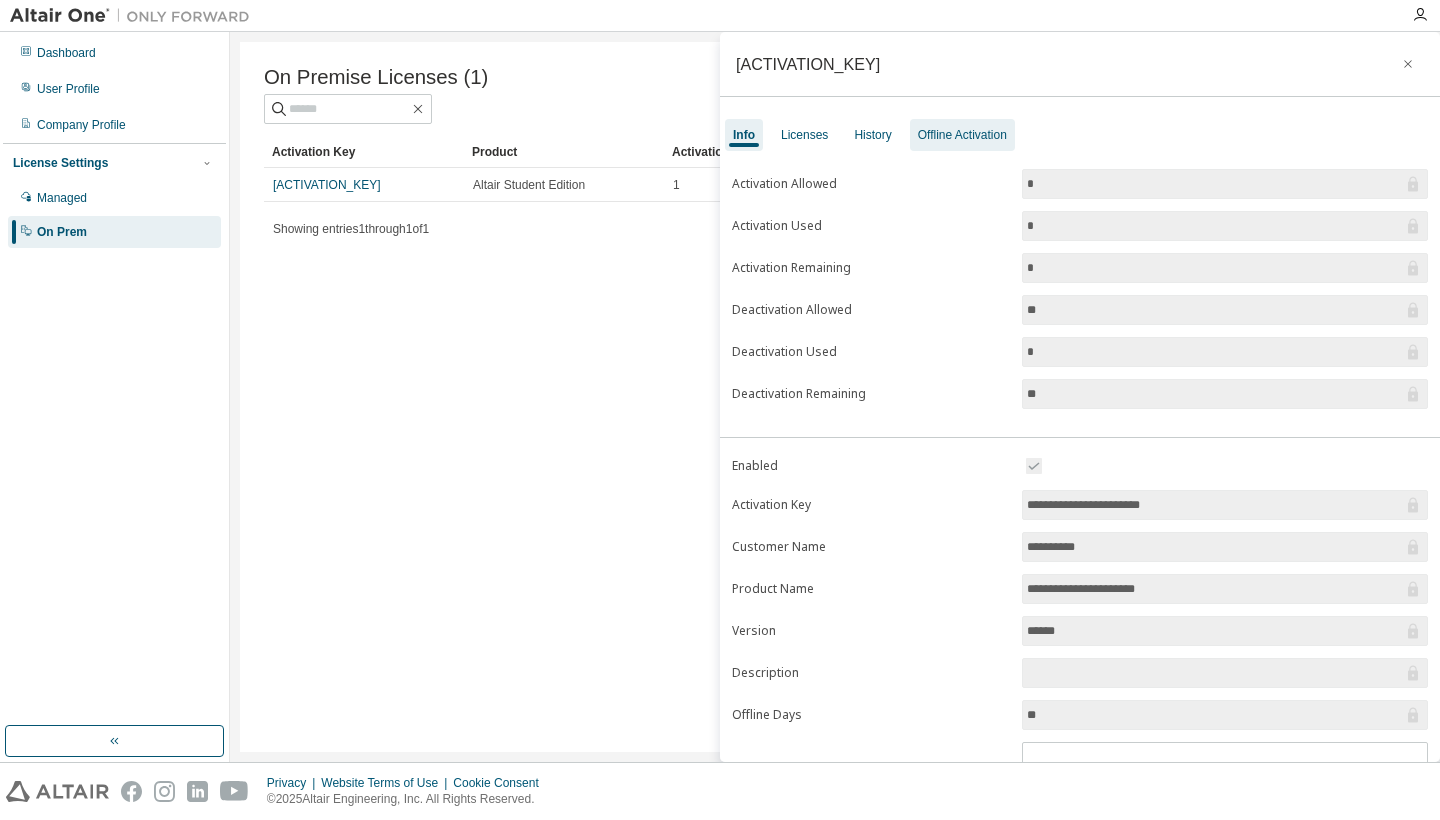 click on "Offline Activation" at bounding box center (962, 135) 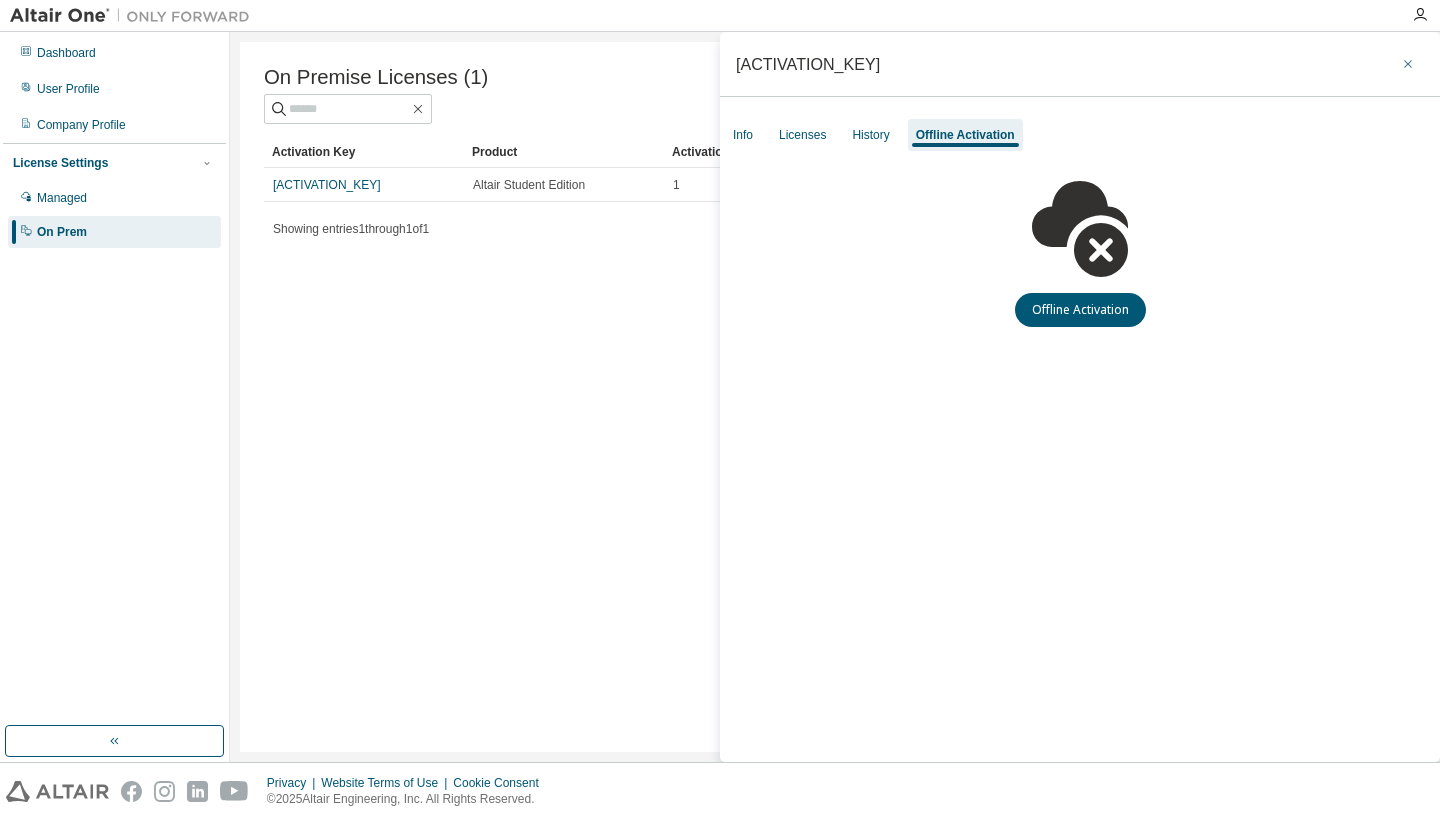 click 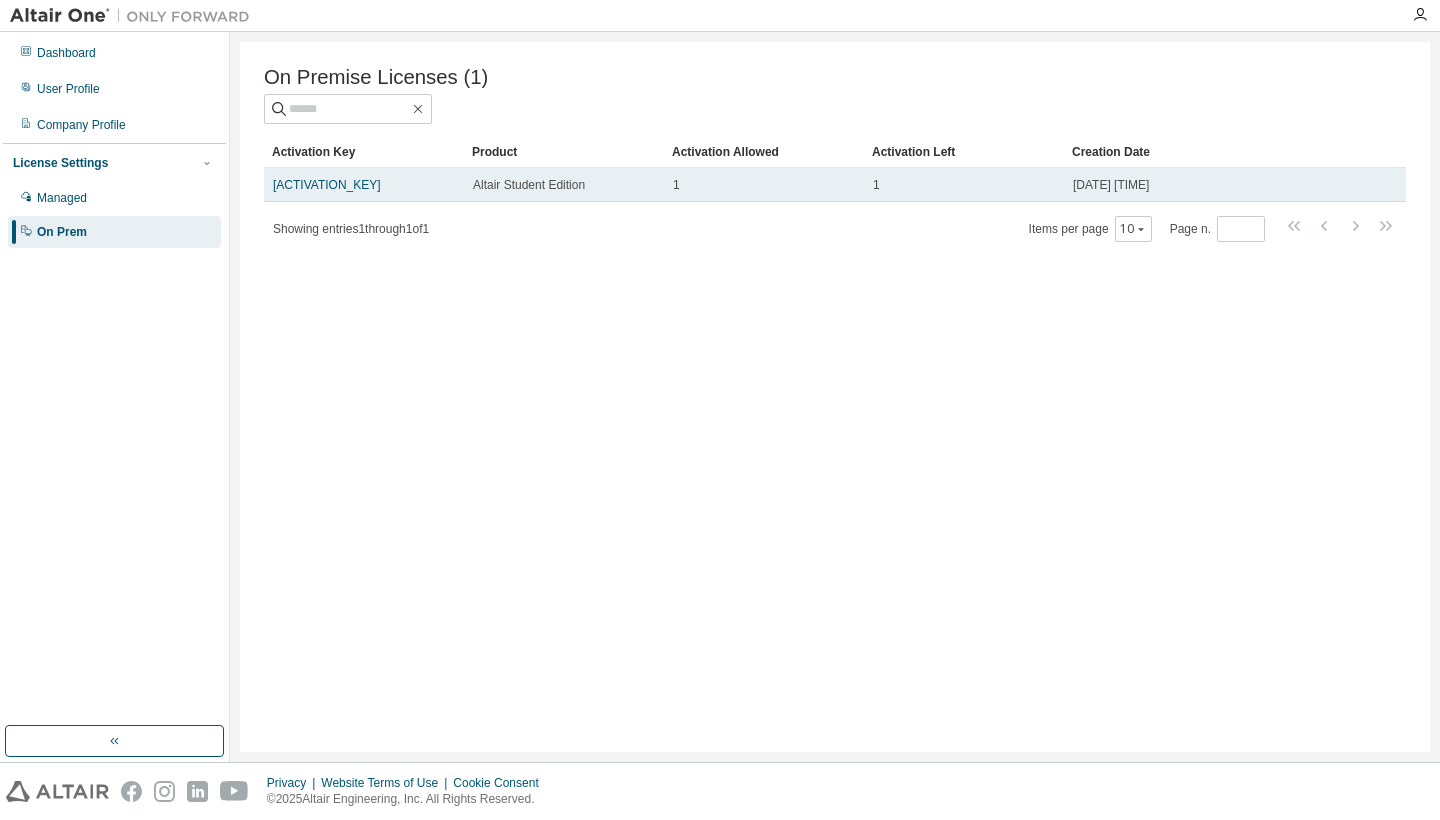 click on "1" at bounding box center [964, 185] 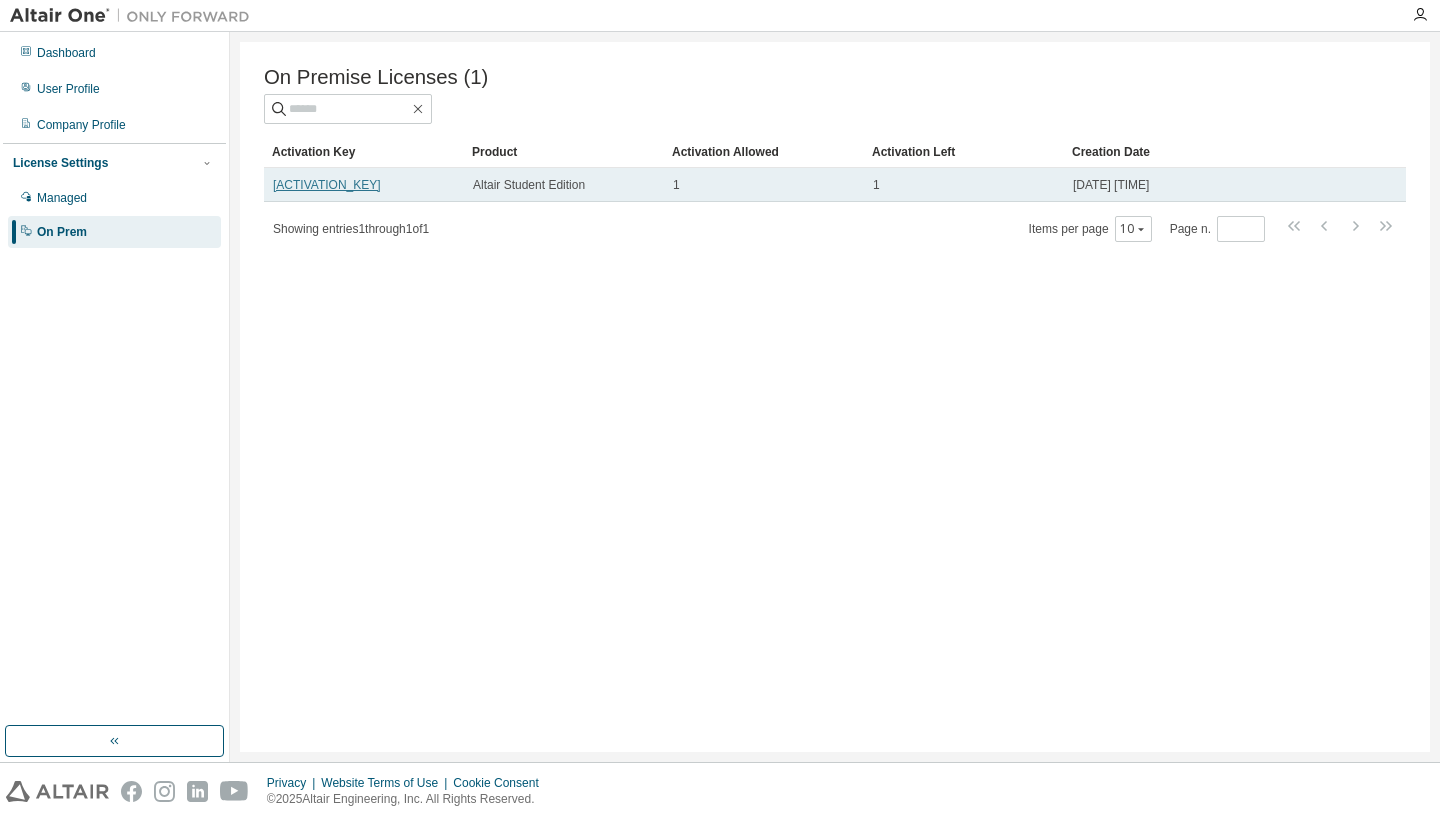 click on "[LICENSE]" at bounding box center [327, 185] 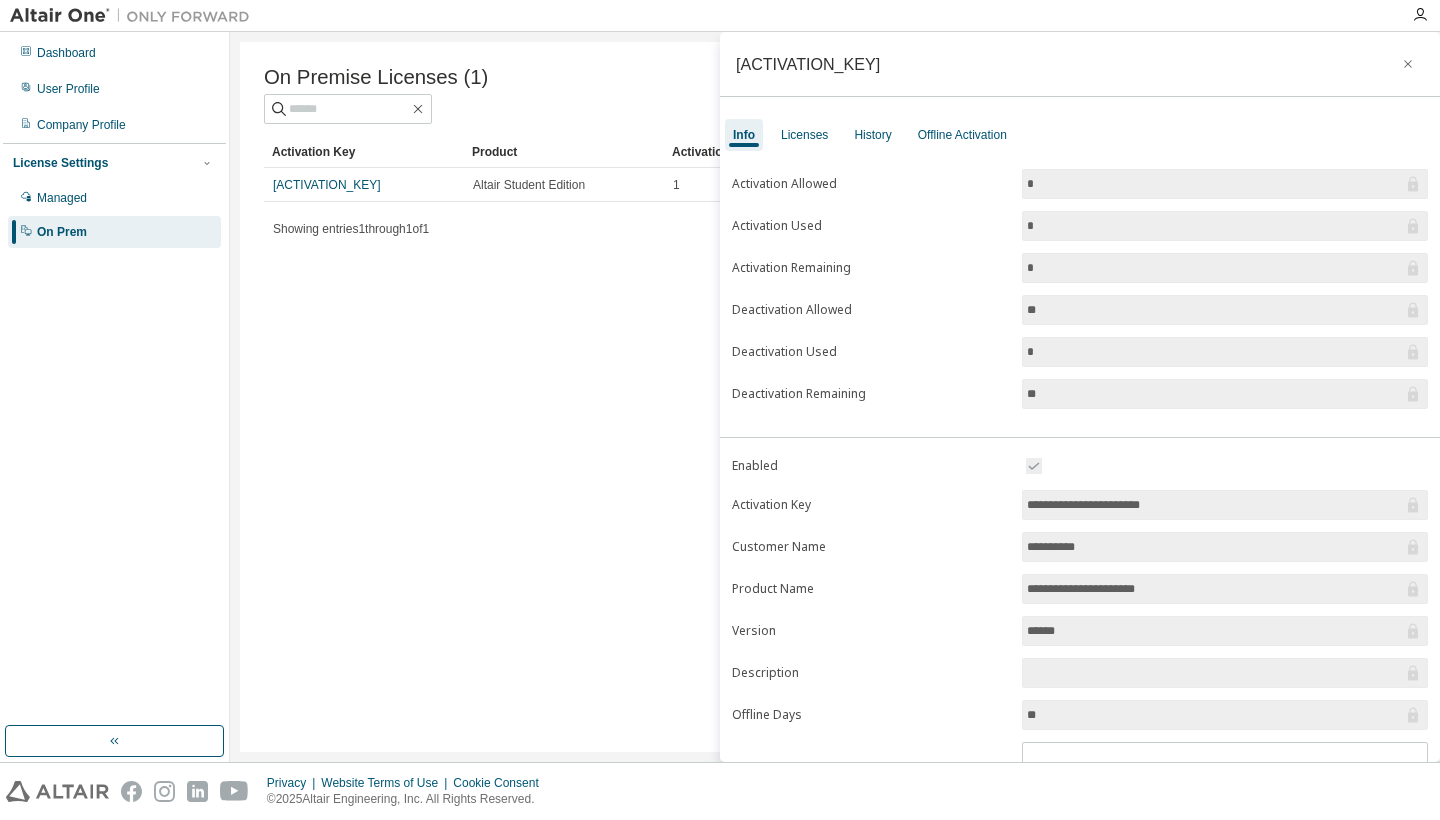 scroll, scrollTop: 0, scrollLeft: 0, axis: both 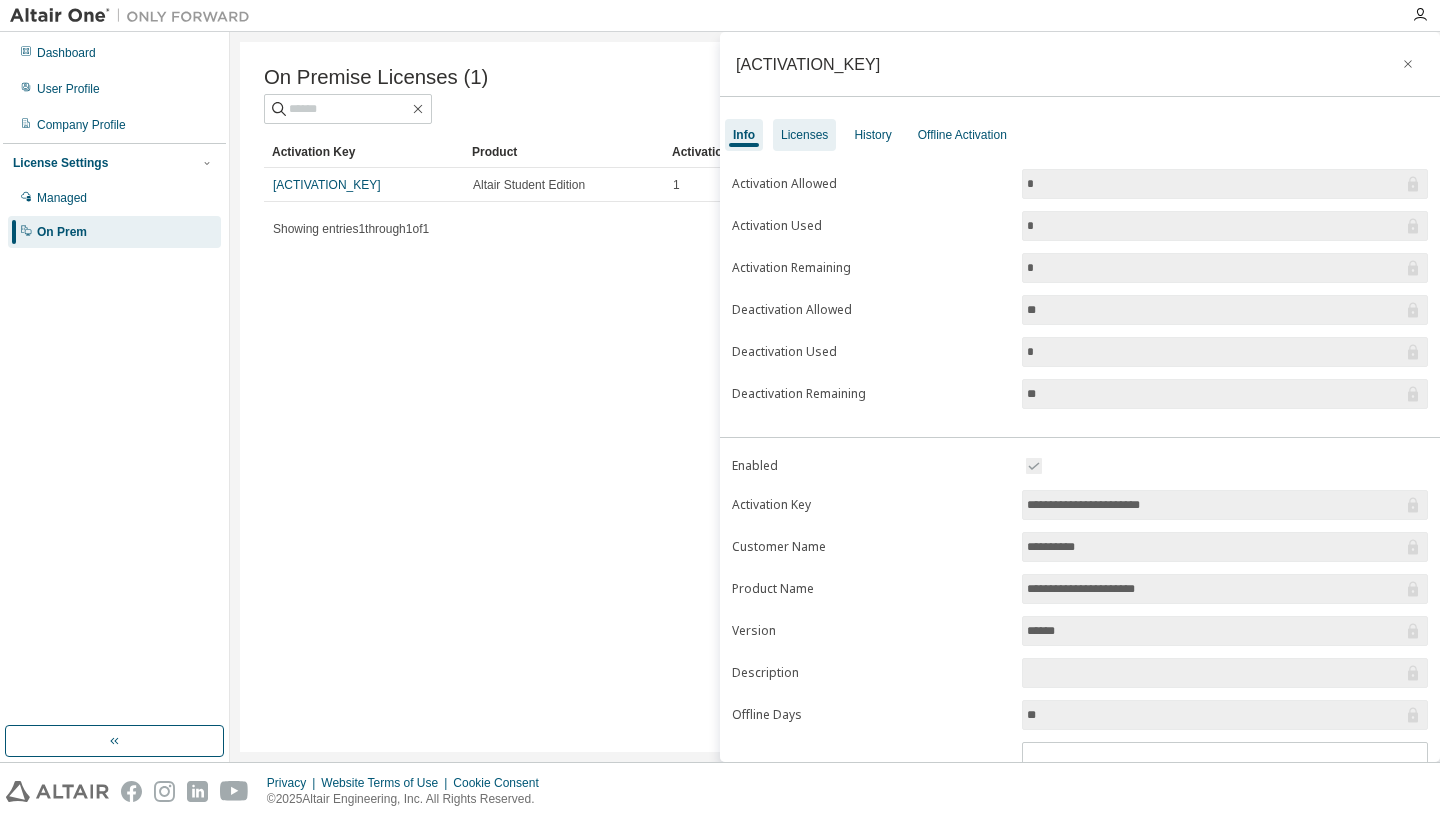 click on "Licenses" at bounding box center [804, 135] 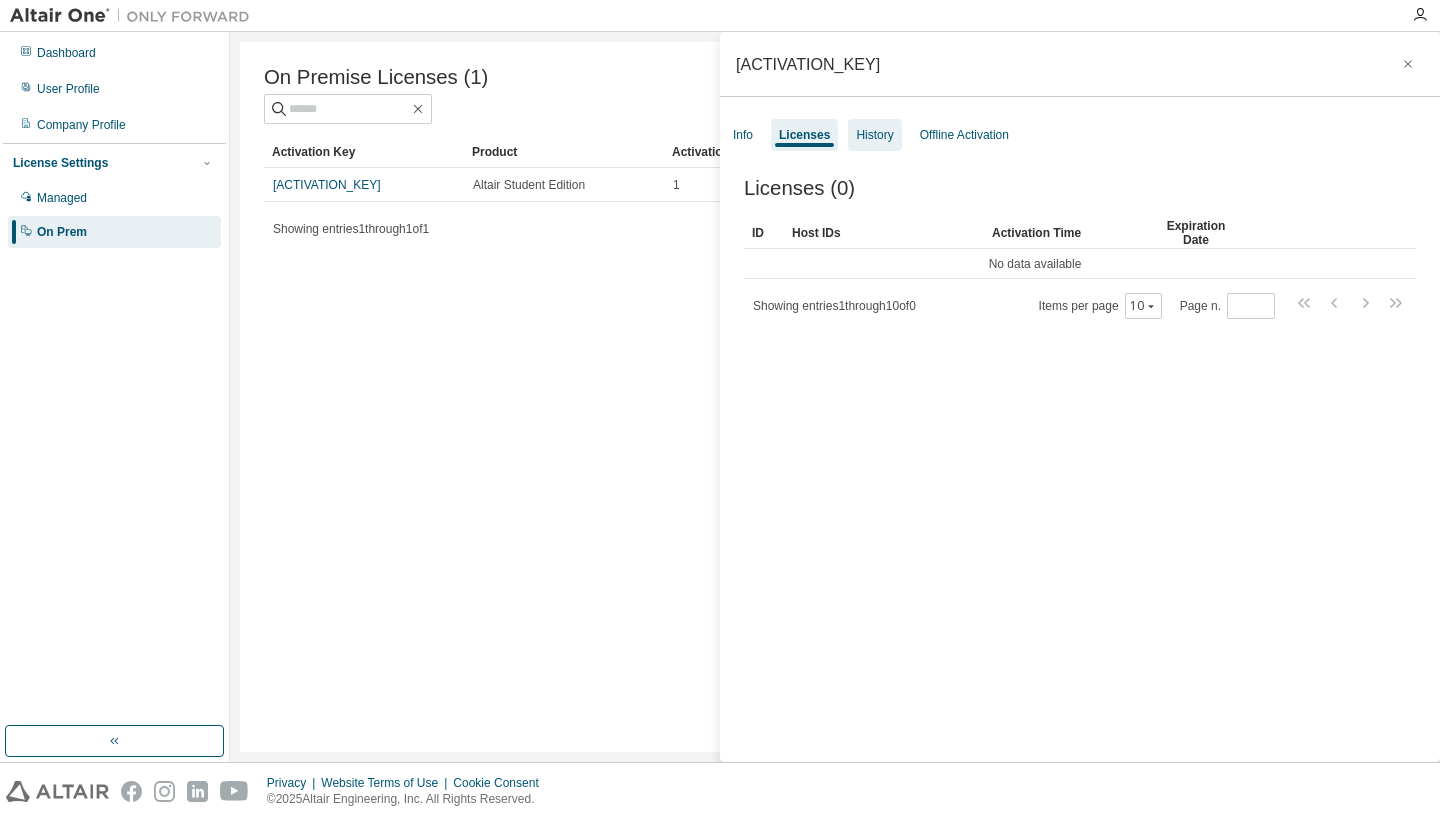 click on "History" at bounding box center [874, 135] 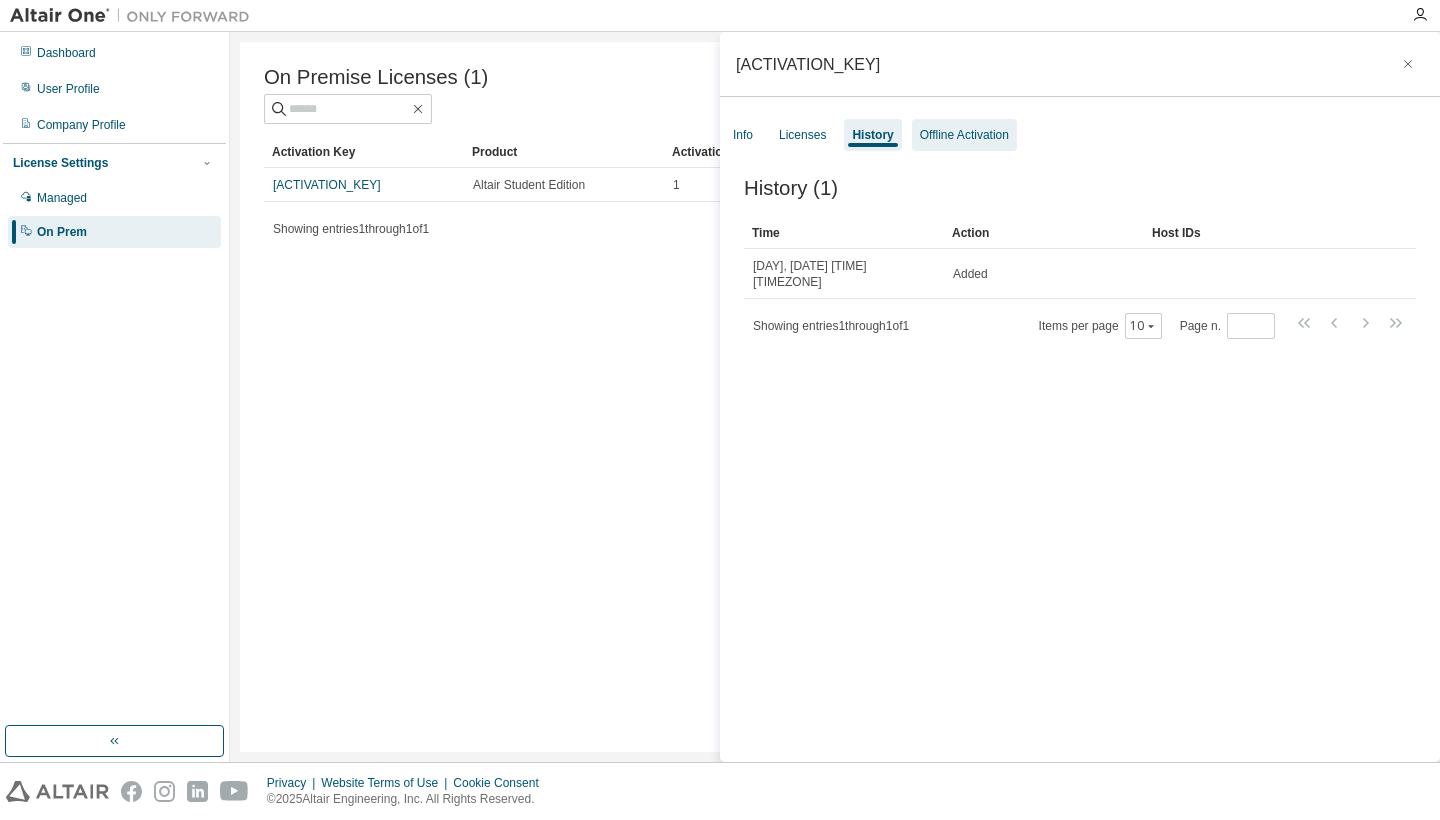 click on "Offline Activation" at bounding box center (964, 135) 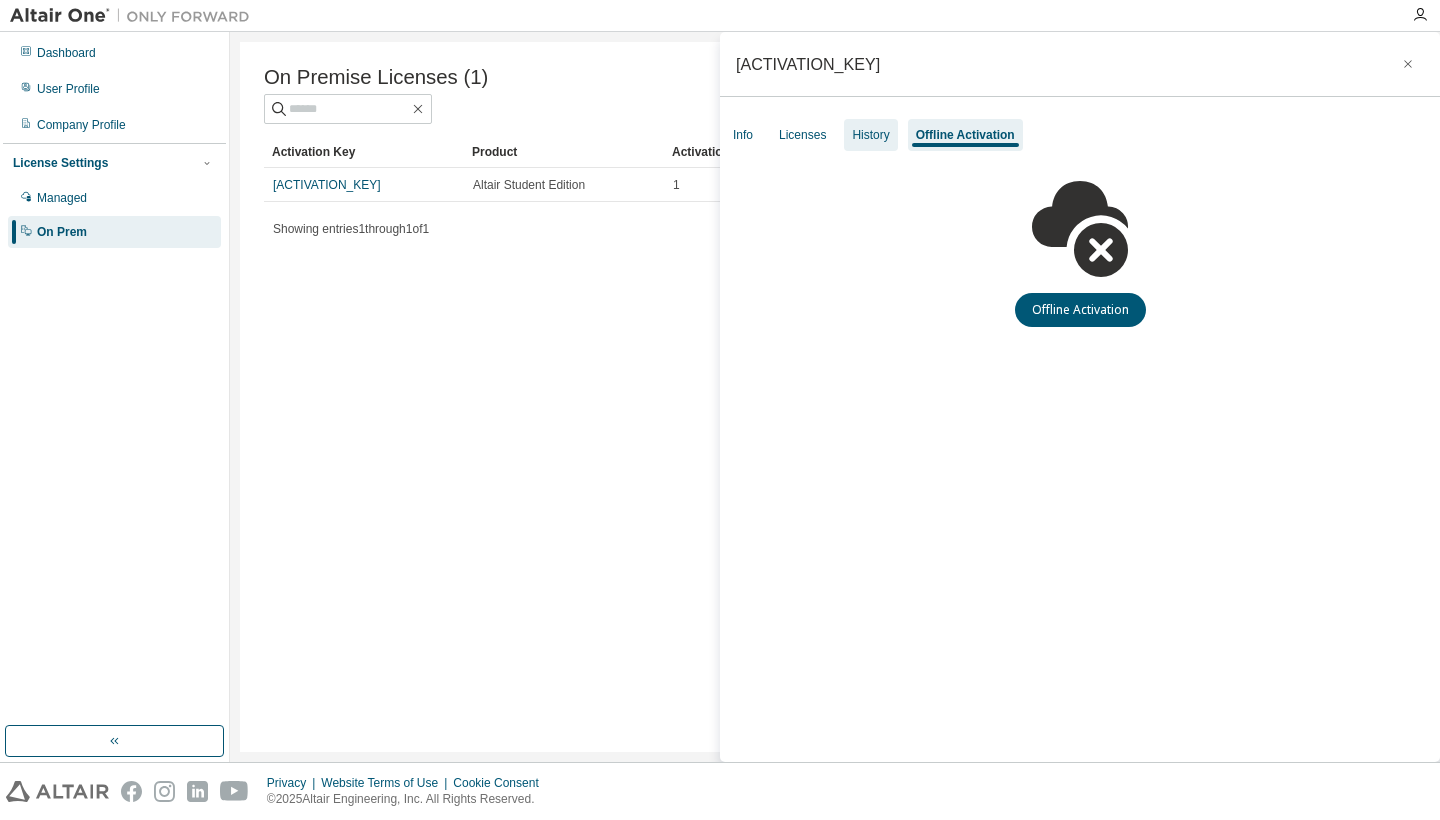 click on "History" at bounding box center [870, 135] 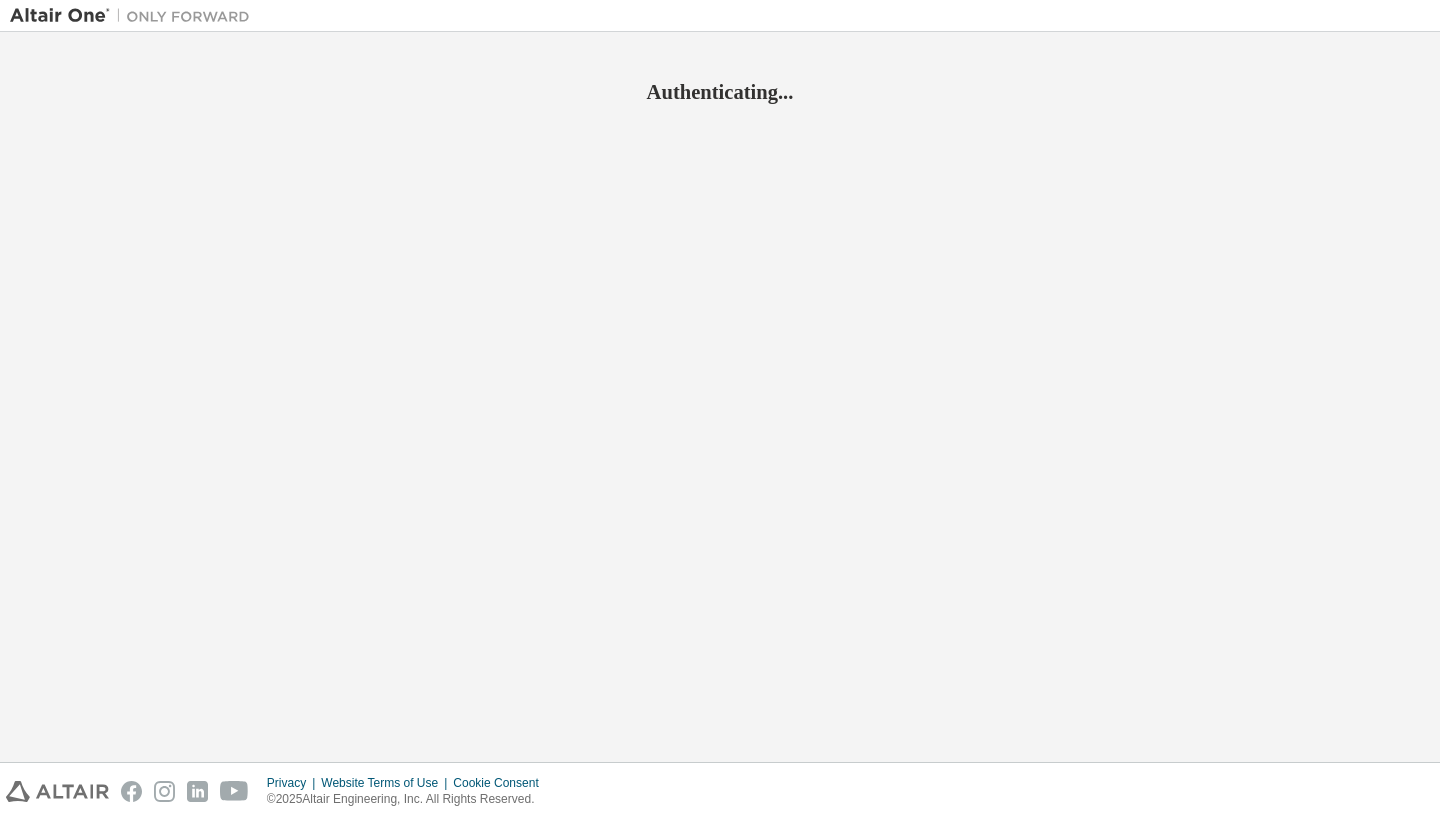 scroll, scrollTop: 0, scrollLeft: 0, axis: both 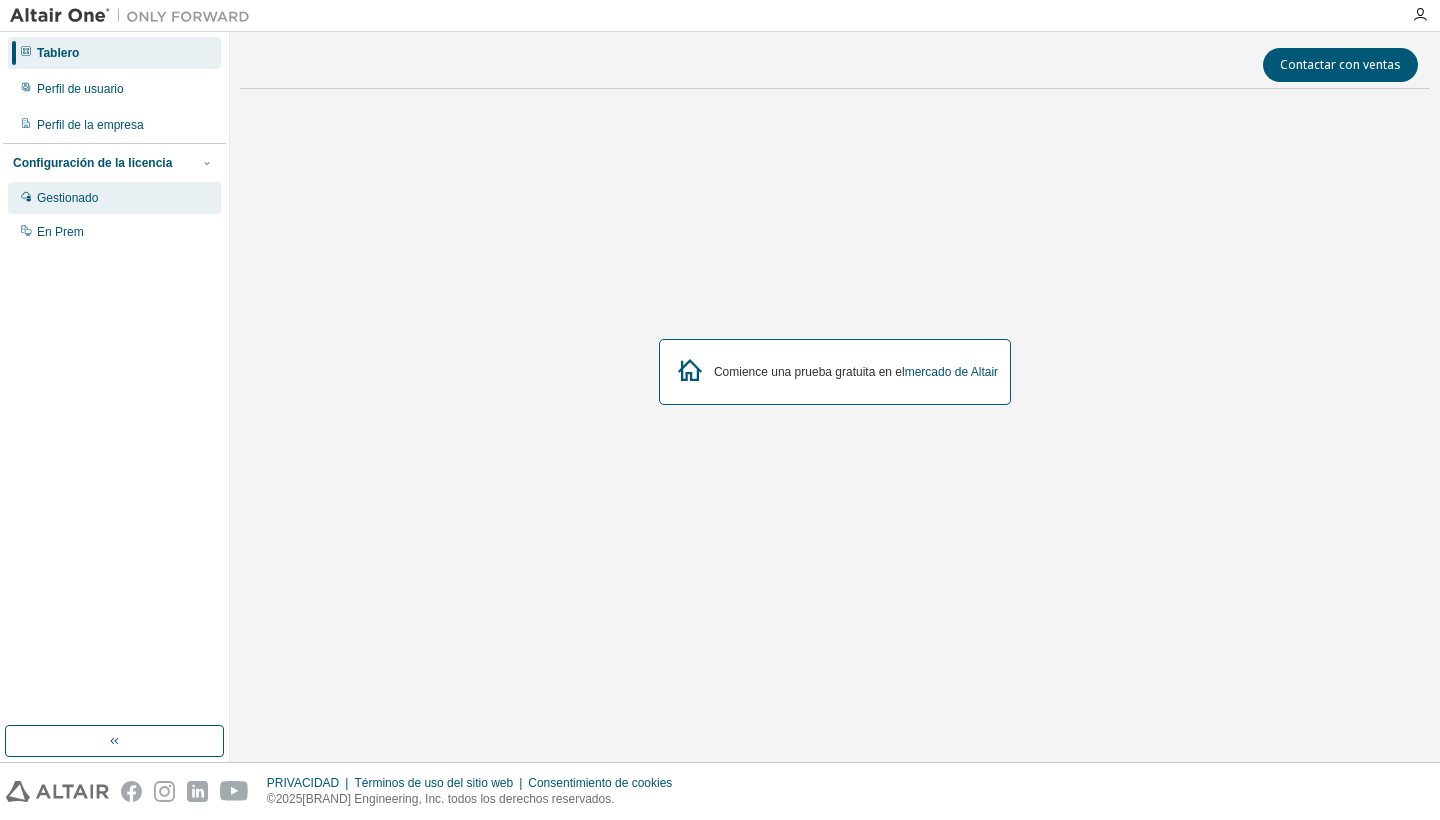 click on "Gestionado" at bounding box center [114, 198] 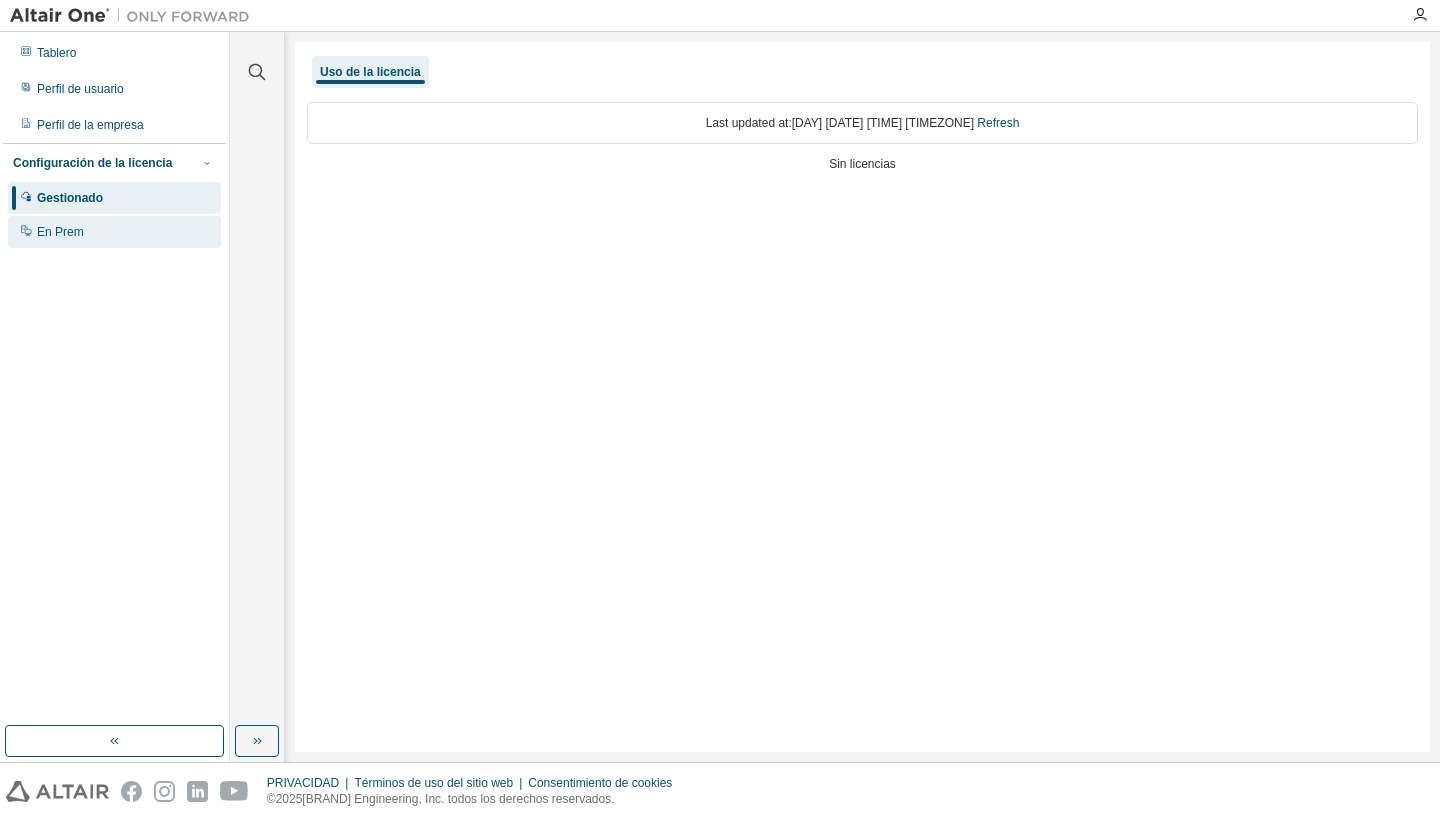 click on "En Prem" at bounding box center (114, 232) 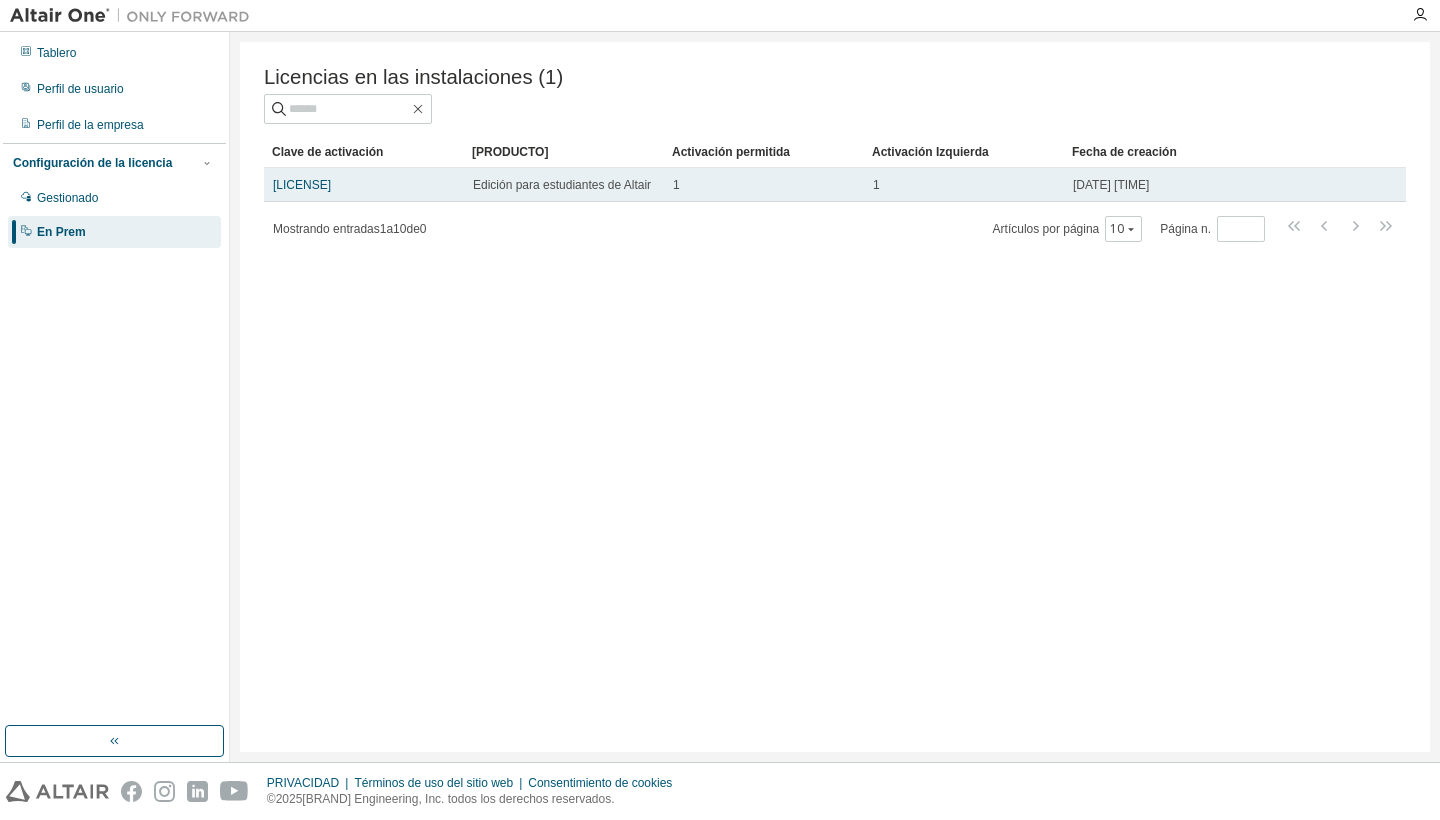 click on "1" at bounding box center [964, 185] 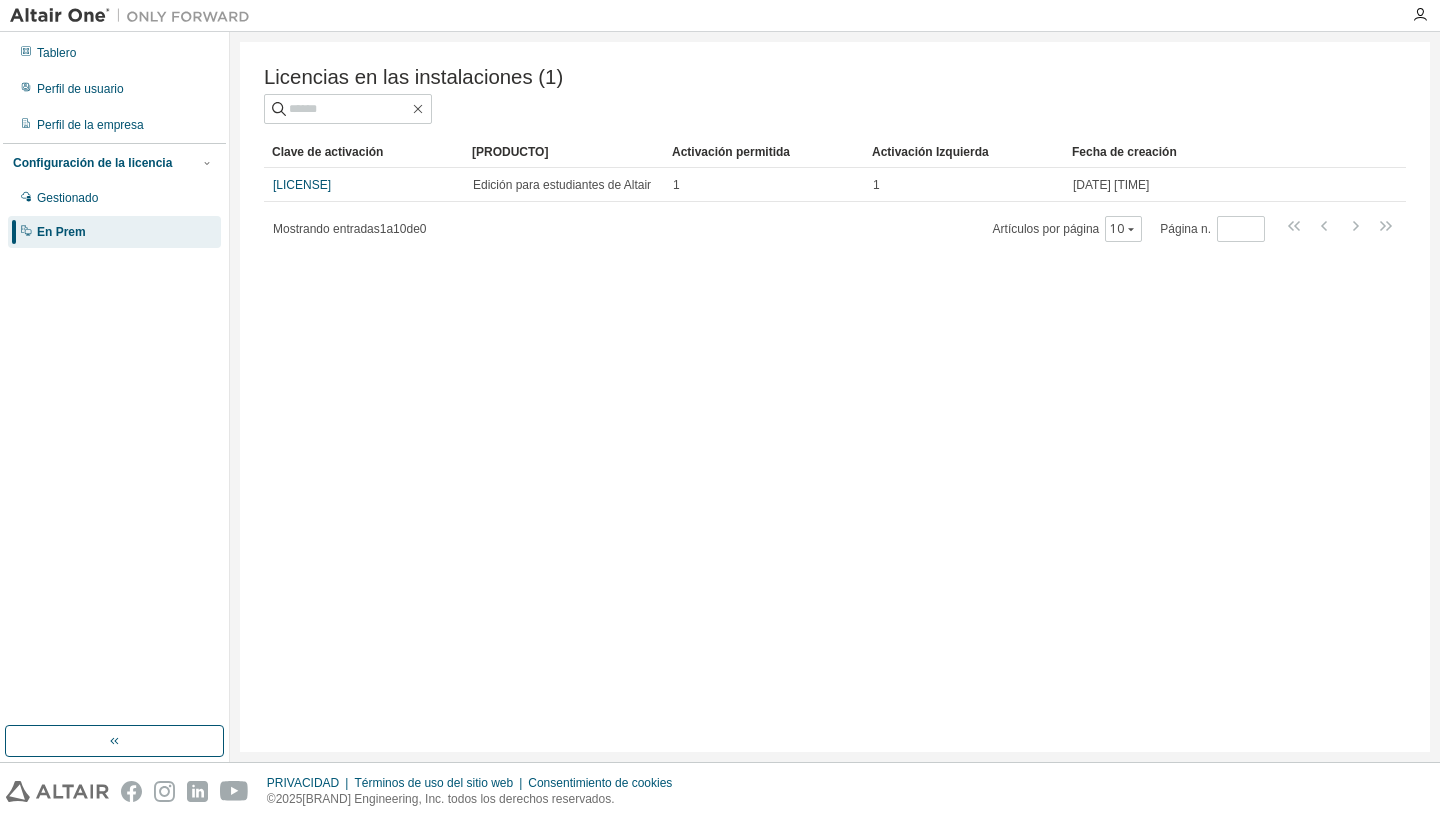 click on "Licencias en las instalaciones (1) Clear Load Save Save As Field Operator Value Select filter Select operand Add criteria Search Clave de activación [PRODUCTO] Activación permitida Activación Izquierda Fecha de creación [LICENSE] Edición para estudiantes de [BRAND] 1 1 [DATE] [TIME] Mostrando entradas  1  a  10  de  0 Artículos por página 10 Página n. *" at bounding box center [835, 397] 